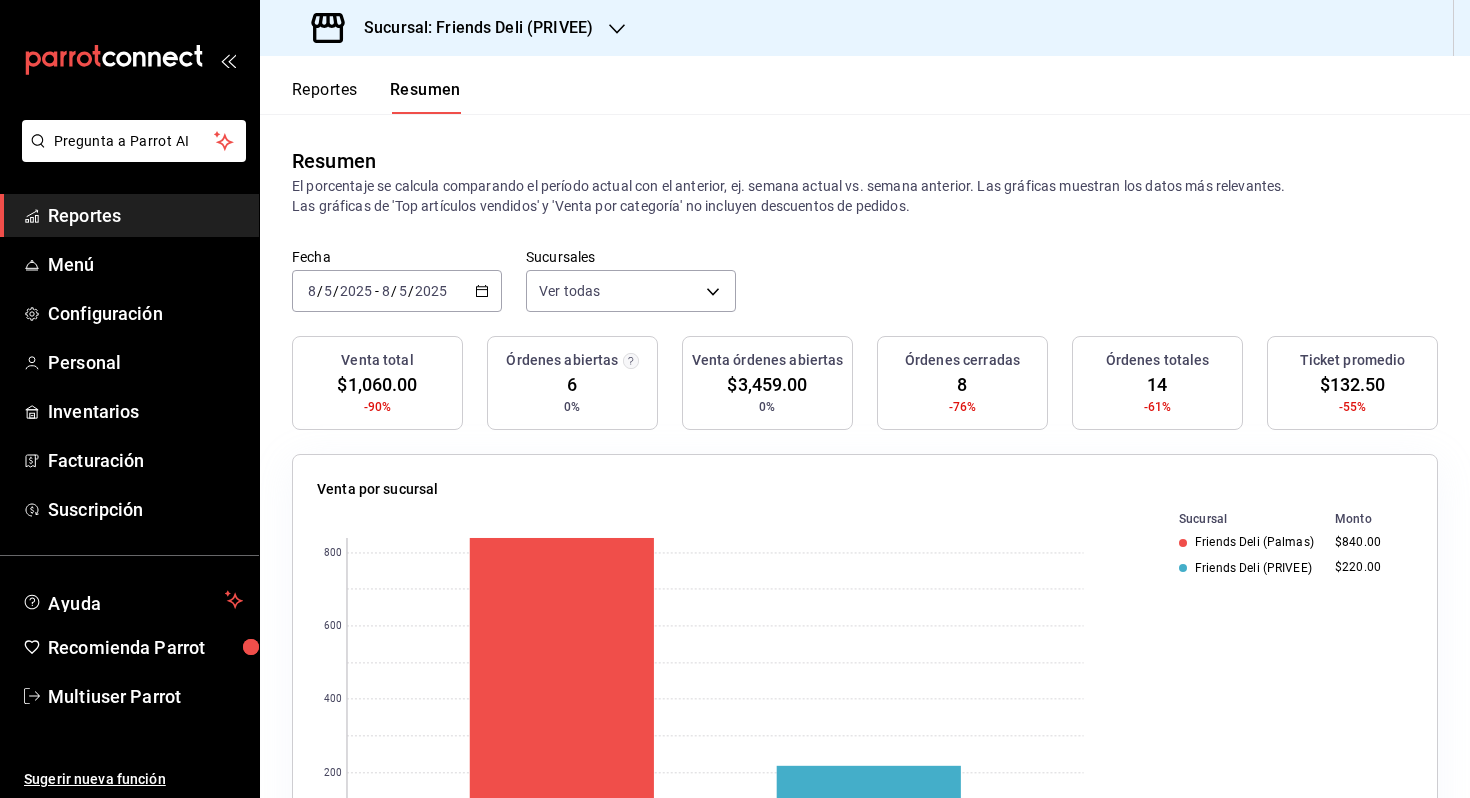 scroll, scrollTop: 0, scrollLeft: 0, axis: both 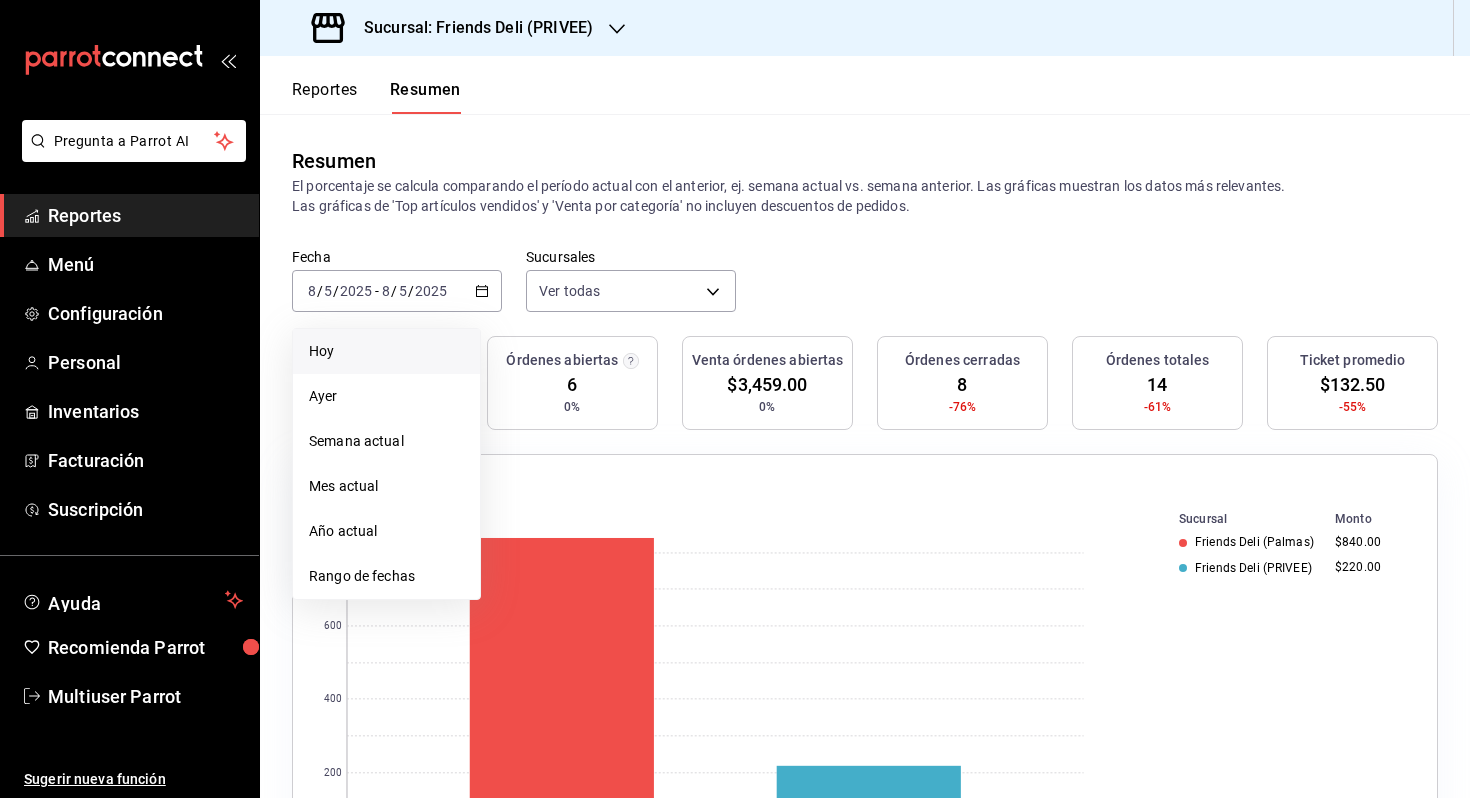 click on "Hoy" at bounding box center (386, 351) 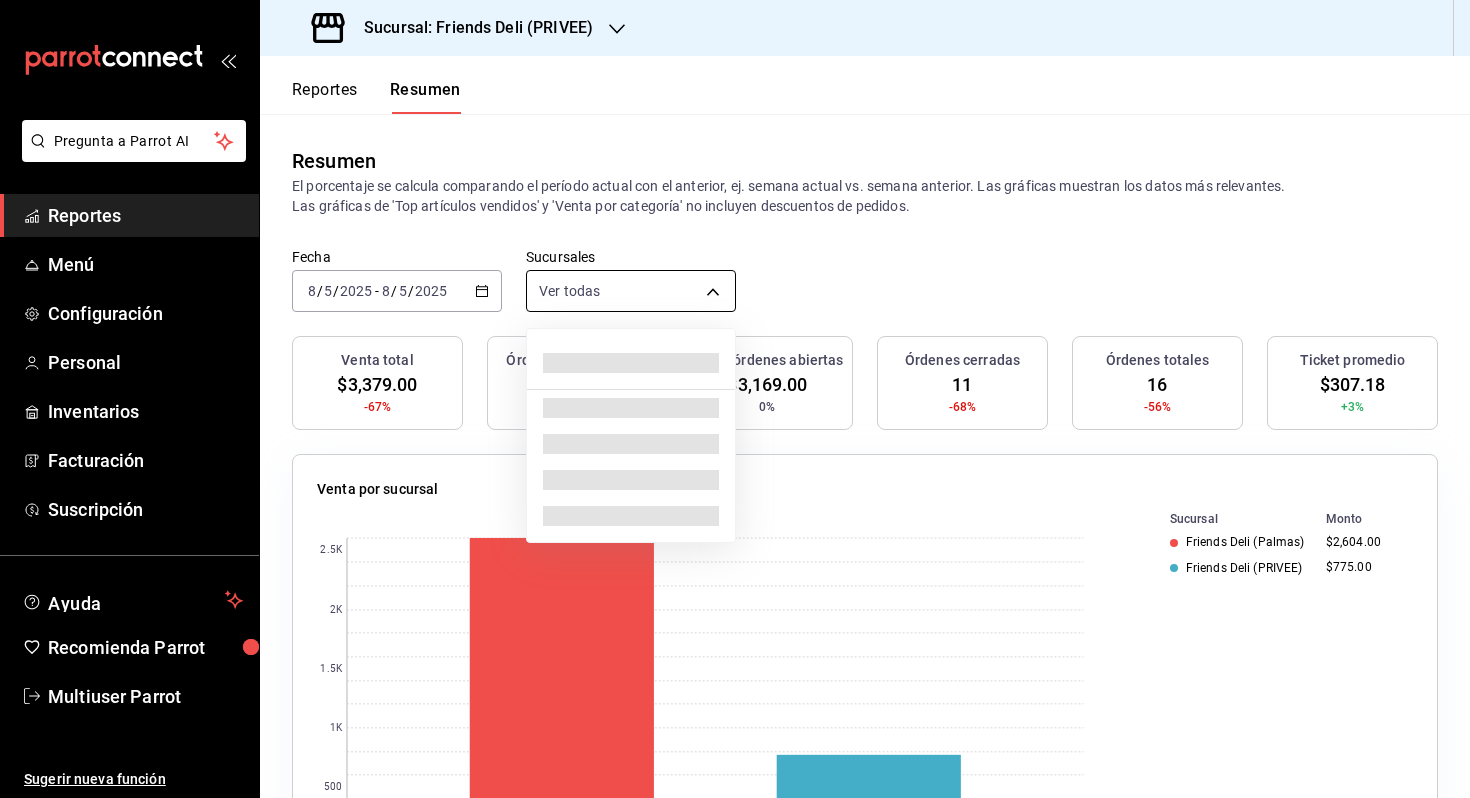 click on "Pregunta a Parrot AI Reportes   Menú   Configuración   Personal   Inventarios   Facturación   Suscripción   Ayuda Recomienda Parrot   Multiuser Parrot   Sugerir nueva función   Sucursal: Friends Deli (PRIVEE) Reportes Resumen Resumen El porcentaje se calcula comparando el período actual con el anterior, ej. semana actual vs. semana anterior. Las gráficas muestran los datos más relevantes.  Las gráficas de 'Top artículos vendidos' y 'Venta por categoría' no incluyen descuentos de pedidos. Fecha 2025-08-05 8 / 5 / 2025 - 2025-08-05 8 / 5 / 2025 Sucursales Ver todas [object Object],[object Object] Venta total $3,379.00 -67% Órdenes abiertas 5 0% Venta órdenes abiertas $3,169.00 0% Órdenes cerradas 11 -68% Órdenes totales 16 -56% Ticket promedio $307.18 +3% Venta por sucursal 0 500 1K 1.5K 2K 2.5K Sucursal Monto Friends Deli (Palmas) $2,604.00 Friends Deli (PRIVEE) $775.00 Venta por marca  0 500 1K 1.5K 2K 2.5K Marca Monto Friends Deli (Palmas) $2,604.00 Friends Deli (Lomas de Vista Hermosa) Monto" at bounding box center [735, 399] 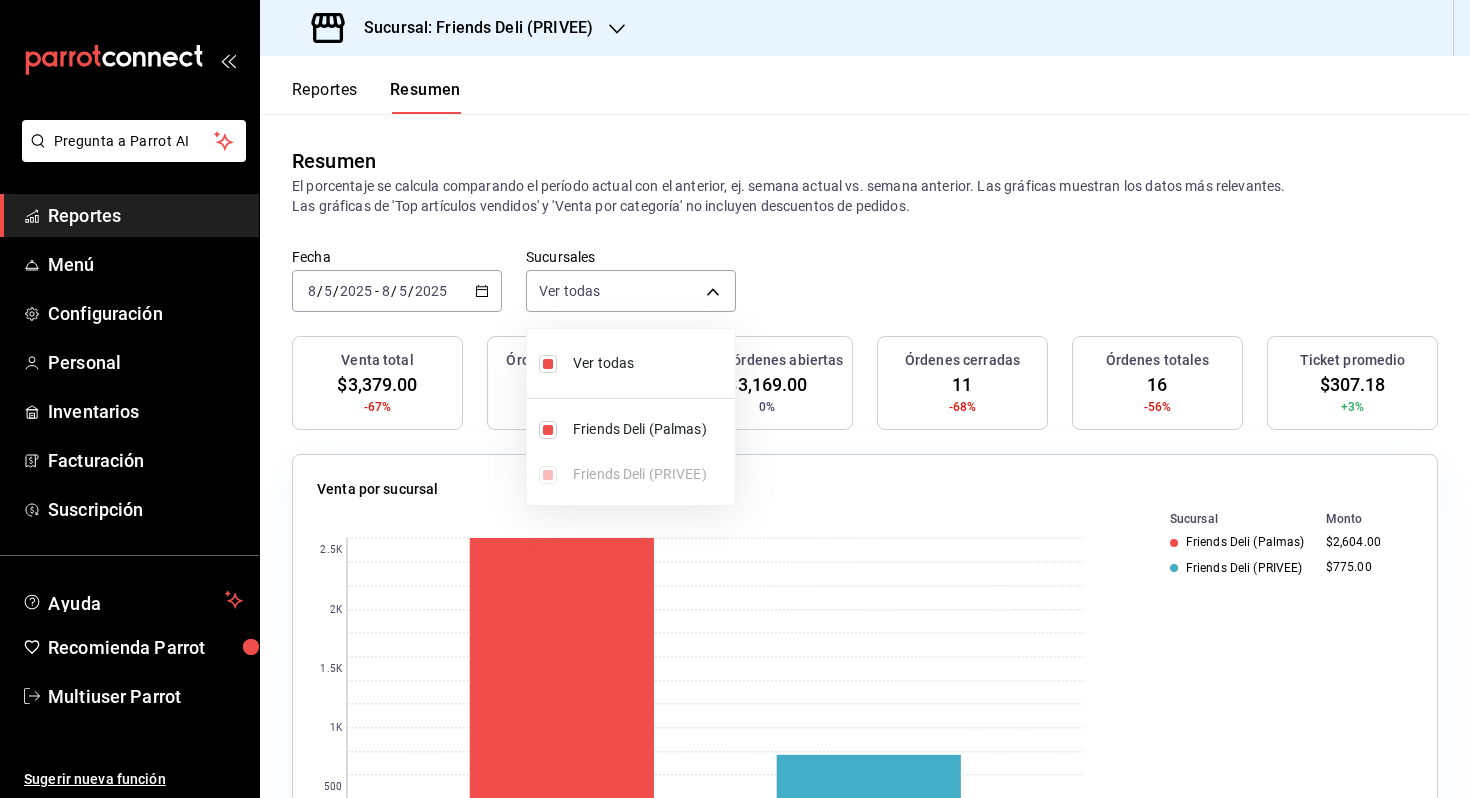 click on "Ver todas" at bounding box center [650, 363] 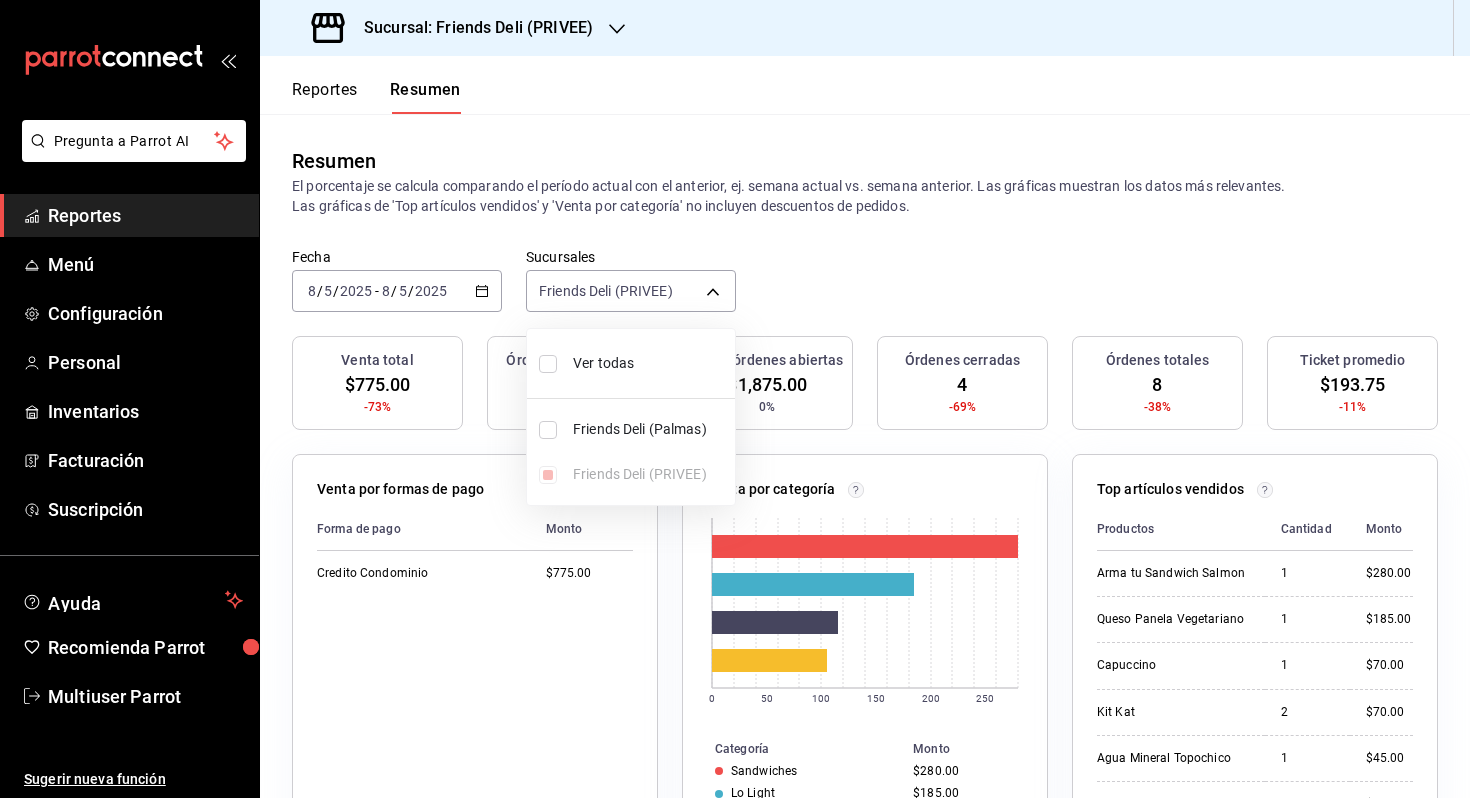 click on "Friends Deli (Palmas)" at bounding box center (650, 429) 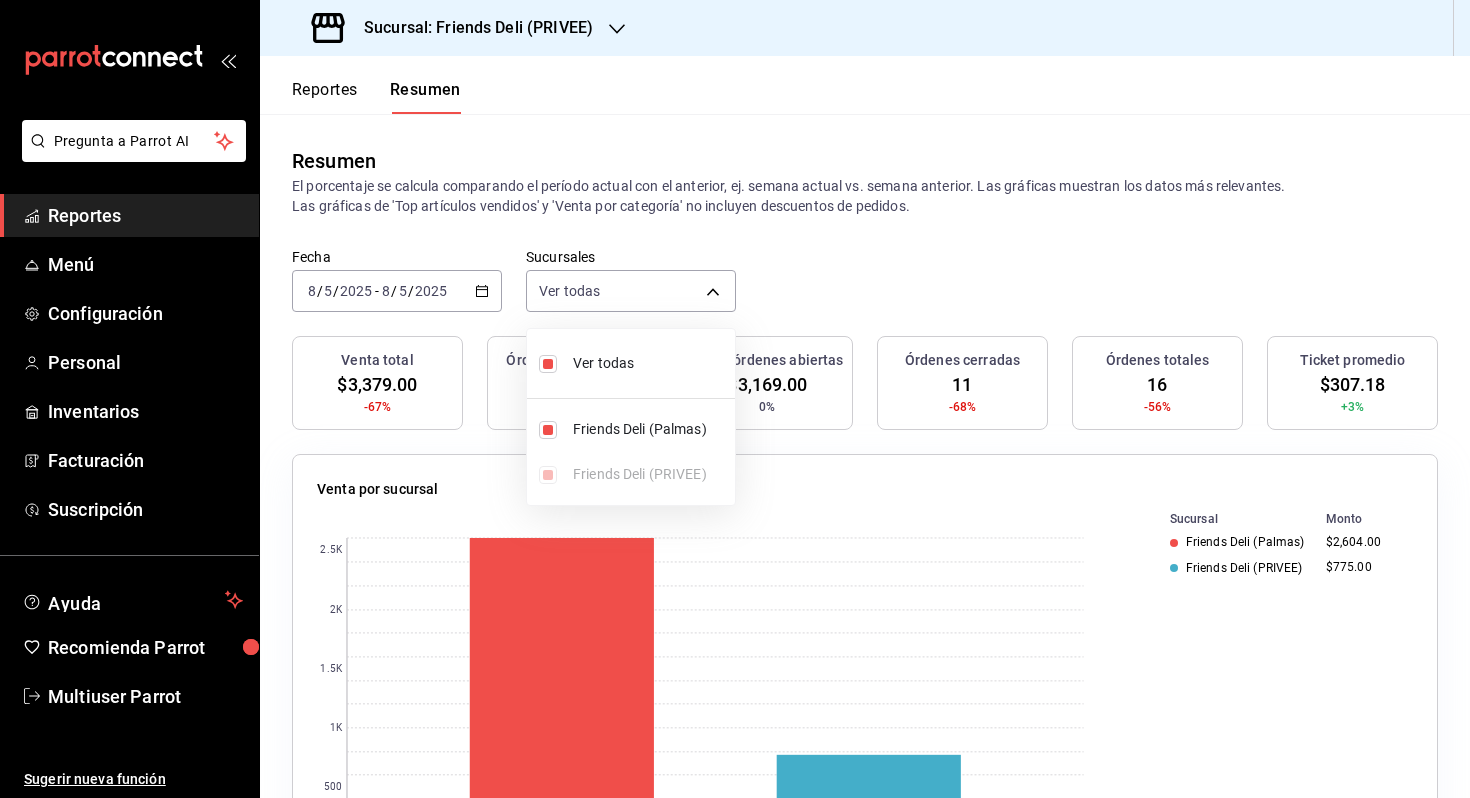 click on "Friends Deli (Palmas)" at bounding box center [650, 429] 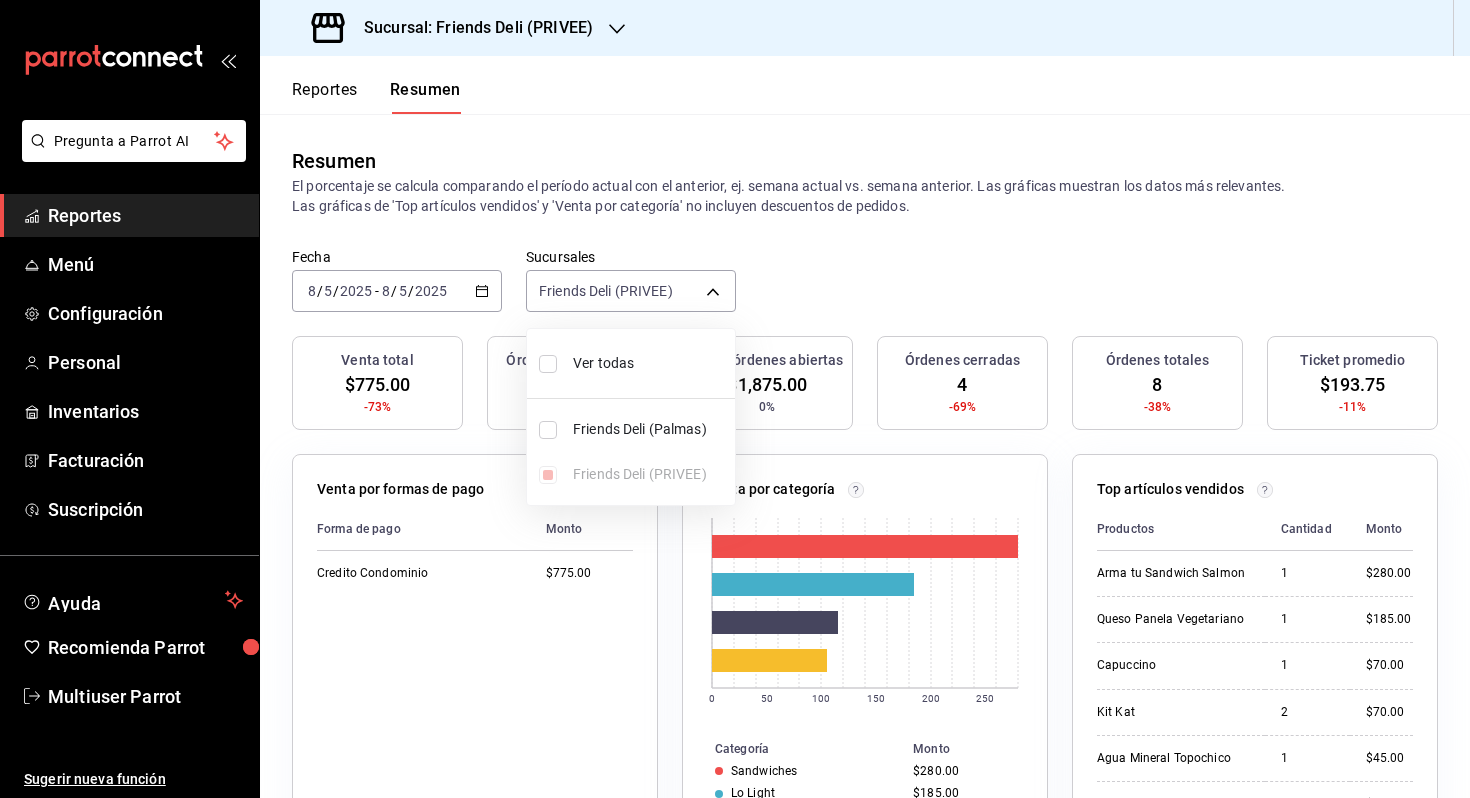 click on "Friends Deli (Palmas)" at bounding box center (650, 429) 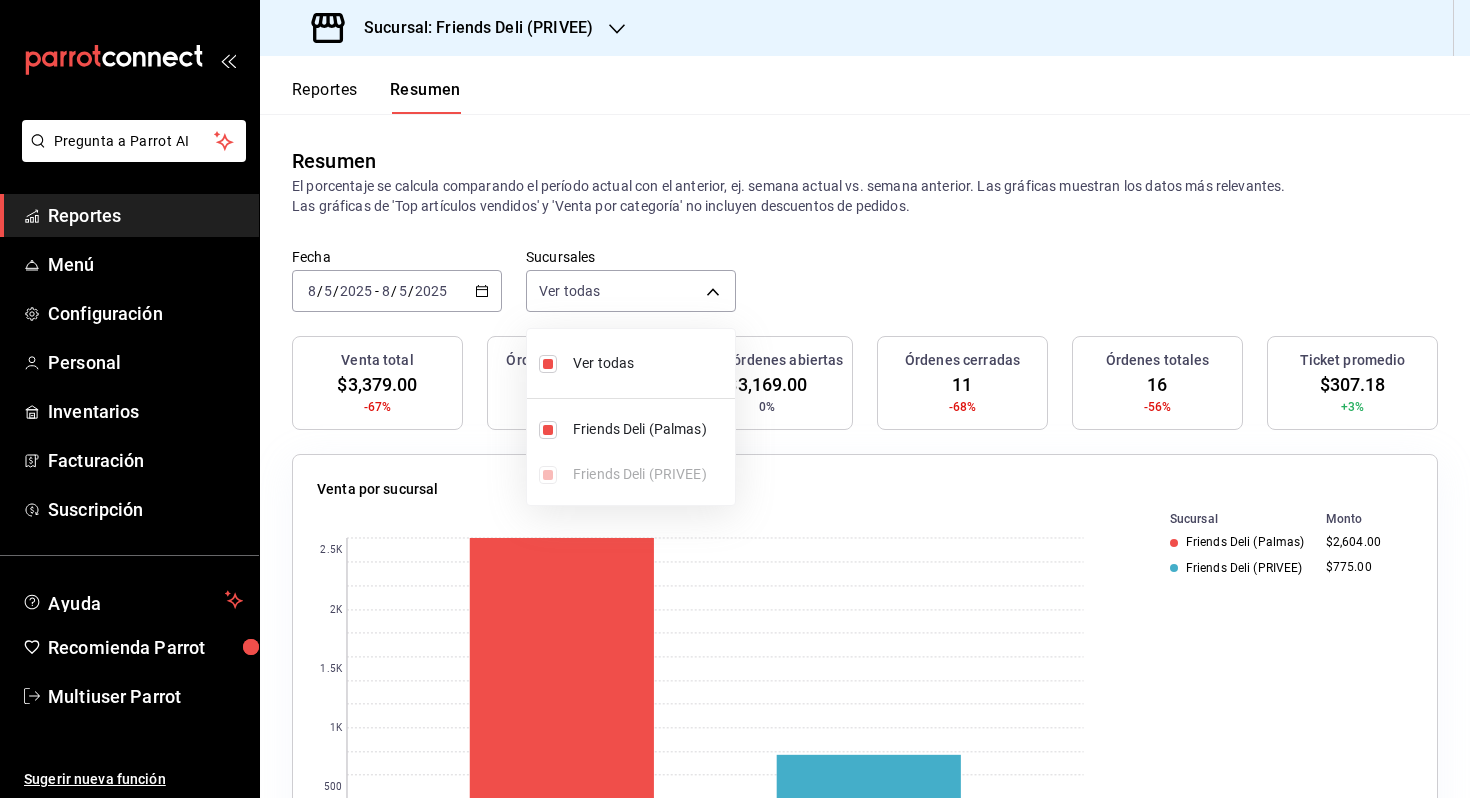 click at bounding box center [735, 399] 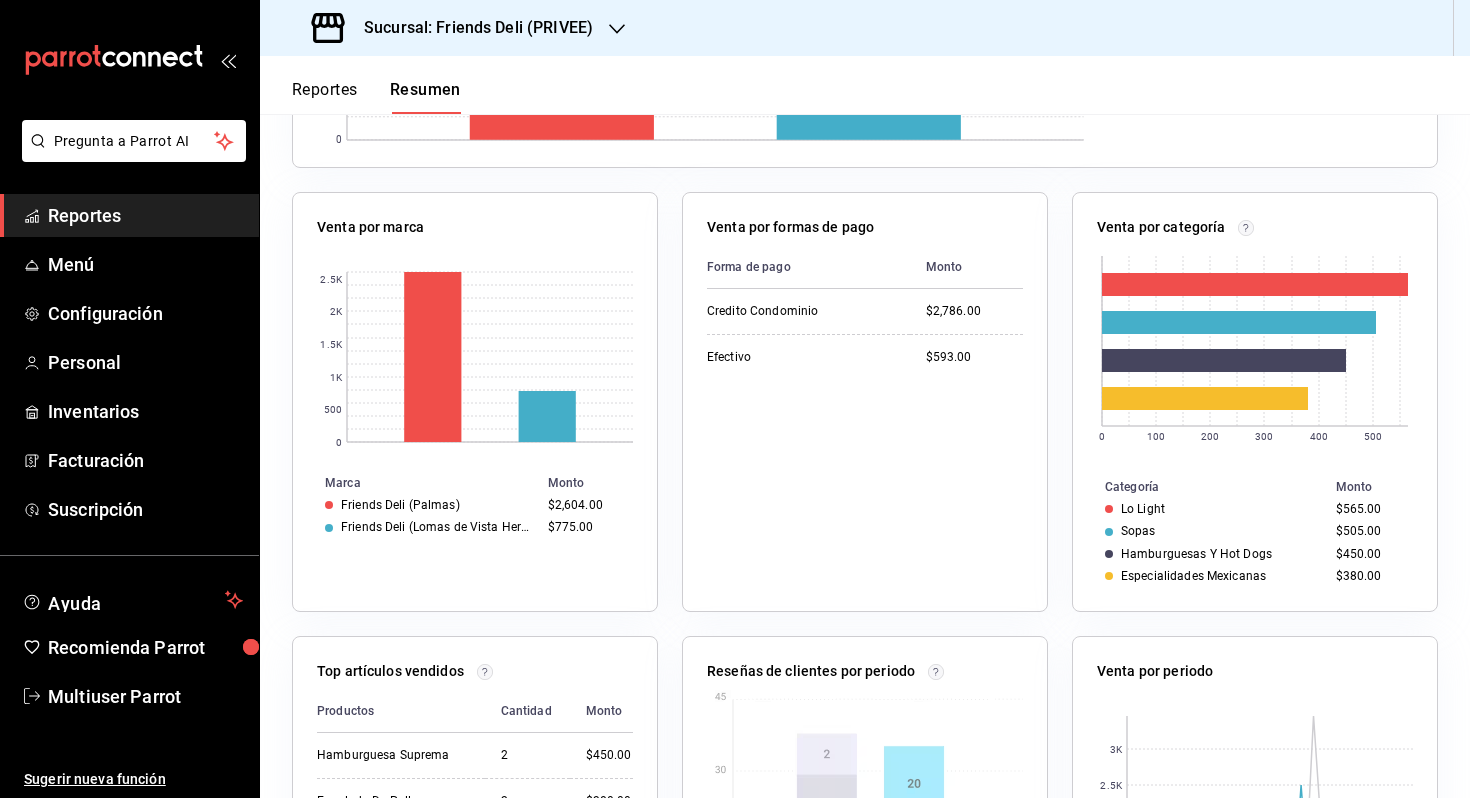 scroll, scrollTop: 996, scrollLeft: 0, axis: vertical 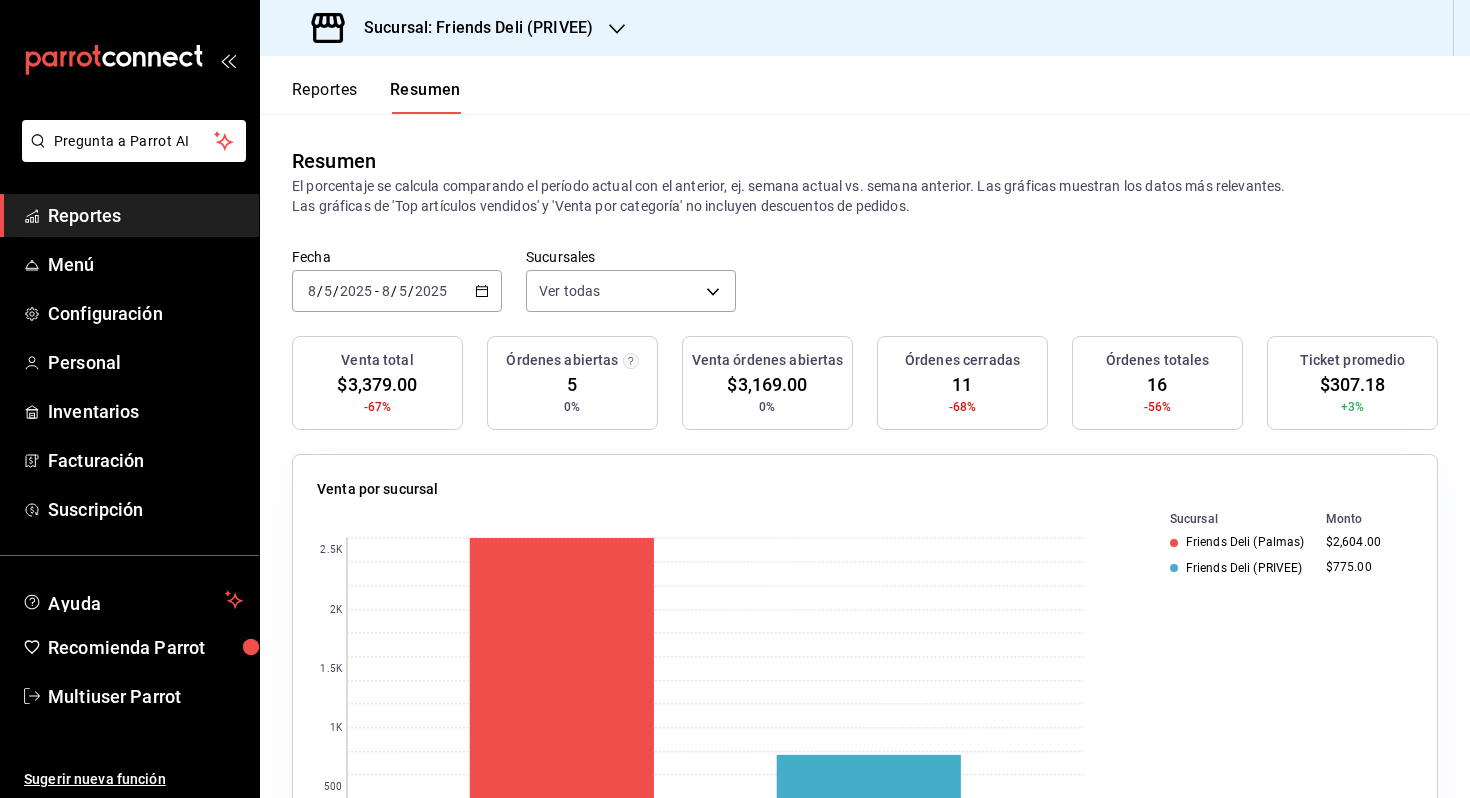 click on "2025" at bounding box center [431, 291] 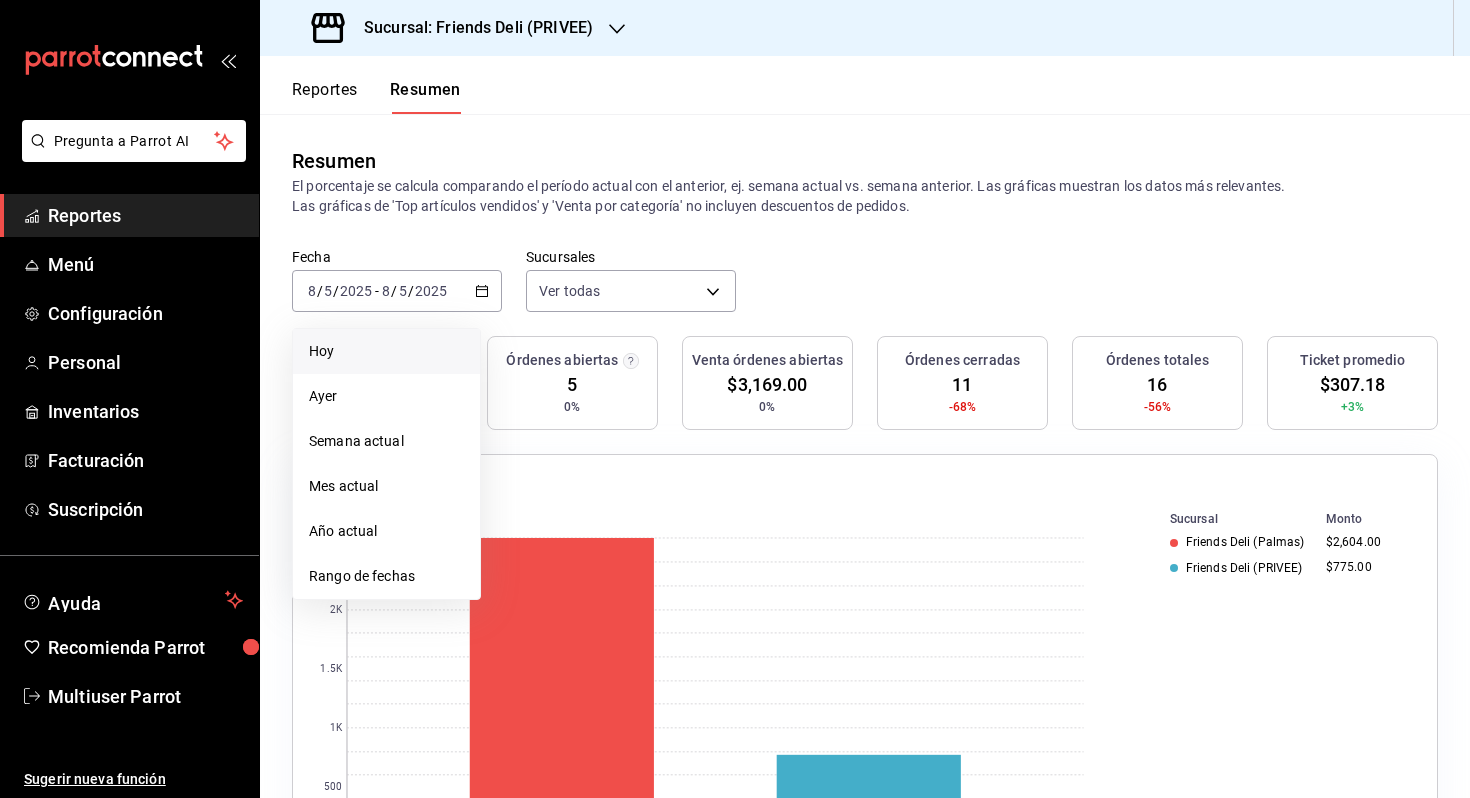 click on "Hoy" at bounding box center [386, 351] 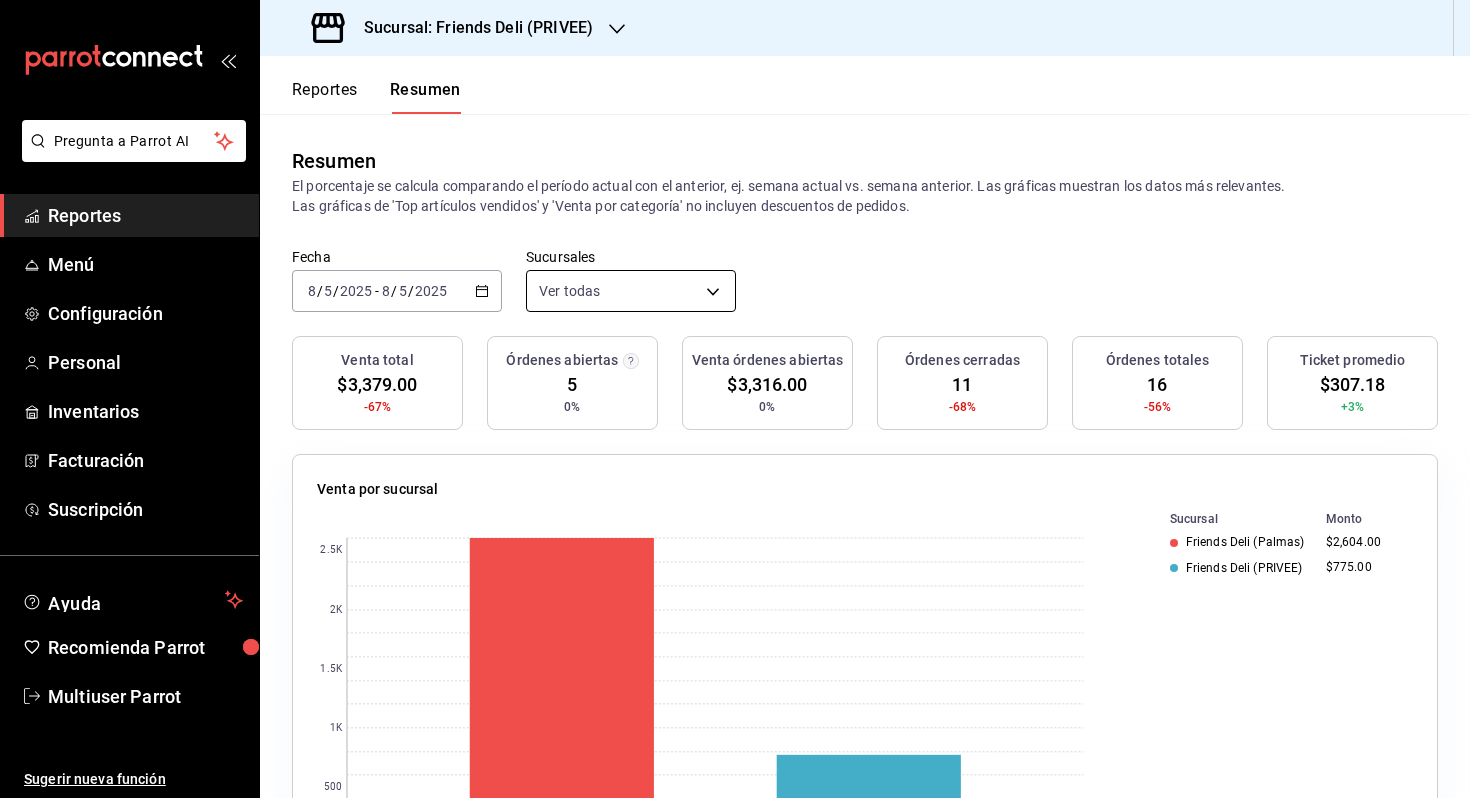 click on "Pregunta a Parrot AI Reportes   Menú   Configuración   Personal   Inventarios   Facturación   Suscripción   Ayuda Recomienda Parrot   Multiuser Parrot   Sugerir nueva función   Sucursal: Friends Deli (PRIVEE) Reportes Resumen Resumen El porcentaje se calcula comparando el período actual con el anterior, ej. semana actual vs. semana anterior. Las gráficas muestran los datos más relevantes.  Las gráficas de 'Top artículos vendidos' y 'Venta por categoría' no incluyen descuentos de pedidos. Fecha 2025-08-05 8 / 5 / 2025 - 2025-08-05 8 / 5 / 2025 Sucursales Ver todas [object Object],[object Object] Venta total $3,379.00 -67% Órdenes abiertas 5 0% Venta órdenes abiertas $3,316.00 0% Órdenes cerradas 11 -68% Órdenes totales 16 -56% Ticket promedio $307.18 +3% Venta por sucursal 0 500 1K 1.5K 2K 2.5K Sucursal Monto Friends Deli (Palmas) $2,604.00 Friends Deli (PRIVEE) $775.00 Venta por marca  0 500 1K 1.5K 2K 2.5K Marca Monto Friends Deli (Palmas) $2,604.00 Friends Deli (Lomas de Vista Hermosa) Monto" at bounding box center [735, 399] 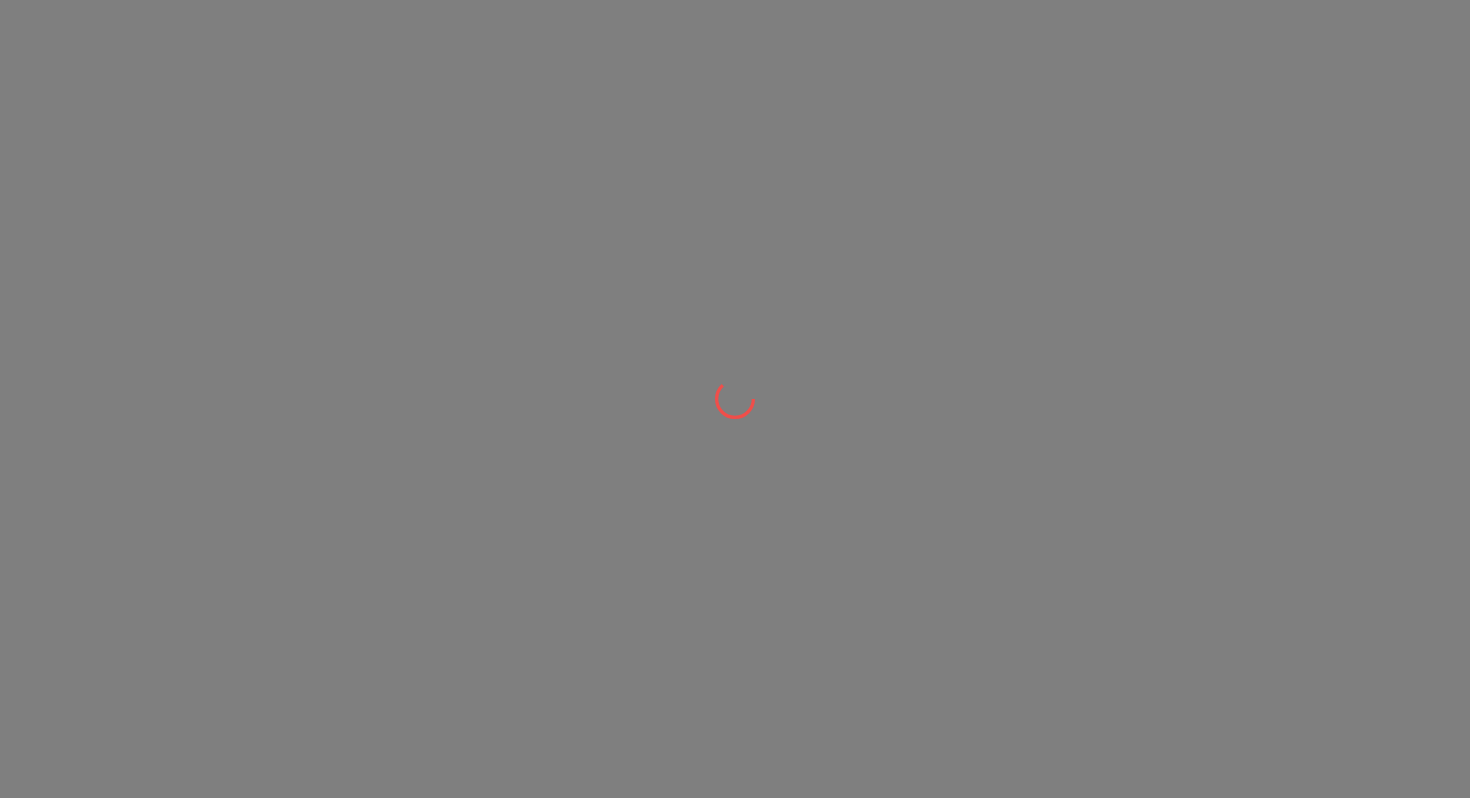 scroll, scrollTop: 0, scrollLeft: 0, axis: both 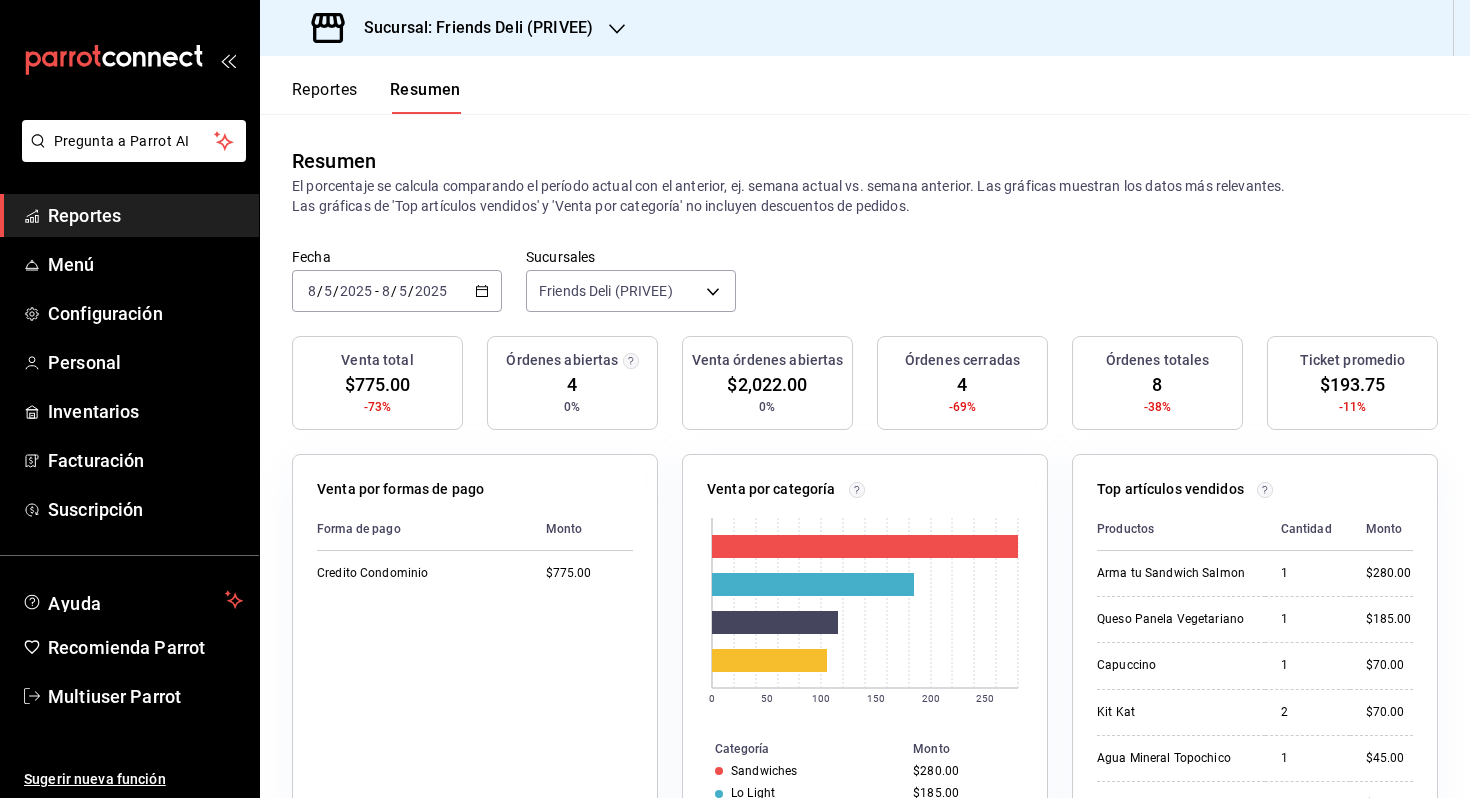 click on "Fecha 2025-08-05 8 / 5 / 2025 - 2025-08-05 8 / 5 / 2025 Sucursales Friends Deli (PRIVEE) [object Object]" at bounding box center (865, 292) 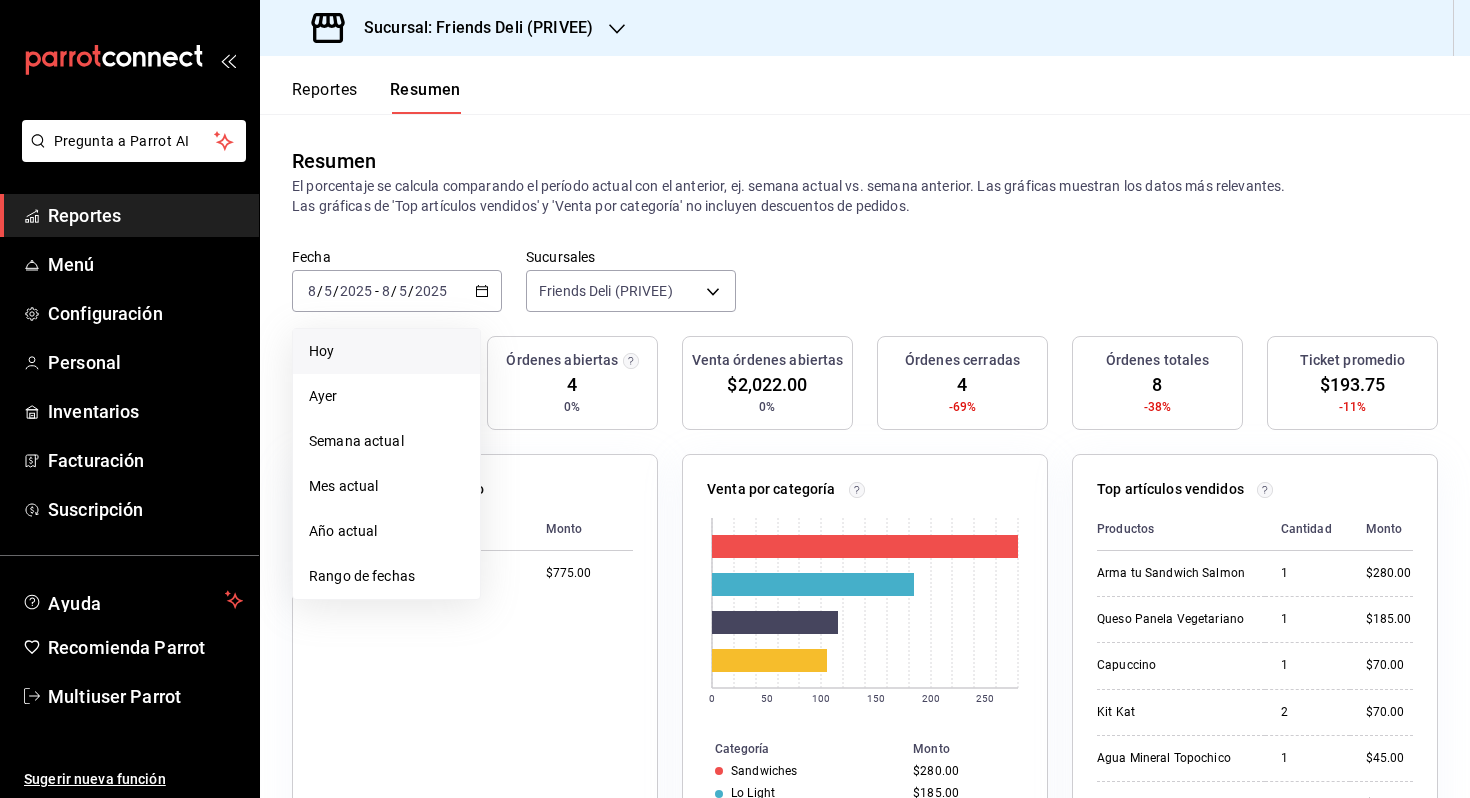 click on "Hoy" at bounding box center [386, 351] 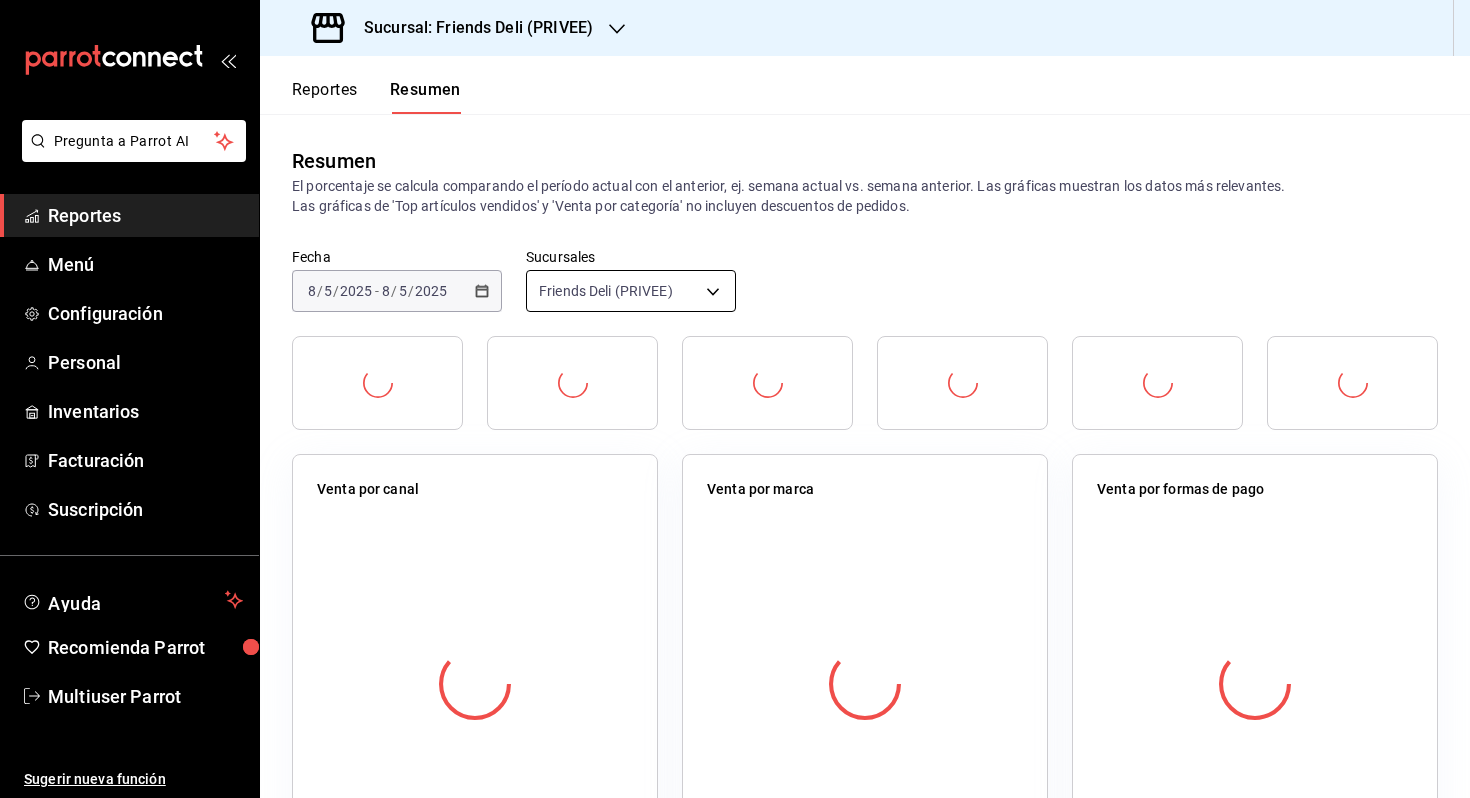 click on "Pregunta a Parrot AI Reportes   Menú   Configuración   Personal   Inventarios   Facturación   Suscripción   Ayuda Recomienda Parrot   Multiuser Parrot   Sugerir nueva función   Sucursal: Friends Deli (PRIVEE) Reportes Resumen Resumen El porcentaje se calcula comparando el período actual con el anterior, ej. semana actual vs. semana anterior. Las gráficas muestran los datos más relevantes.  Las gráficas de 'Top artículos vendidos' y 'Venta por categoría' no incluyen descuentos de pedidos. Fecha 2025-08-05 8 / 5 / 2025 - 2025-08-05 8 / 5 / 2025 Sucursales Friends Deli (PRIVEE) [object Object] Venta por canal Venta por marca  Venta por formas de pago Venta por categoría Top artículos vendidos Reseñas de clientes por periodo   Venta por periodo Pregunta a Parrot AI Reportes   Menú   Configuración   Personal   Inventarios   Facturación   Suscripción   Ayuda Recomienda Parrot   Multiuser Parrot   Sugerir nueva función   GANA 1 MES GRATIS EN TU SUSCRIPCIÓN AQUÍ Visitar centro de ayuda" at bounding box center [735, 399] 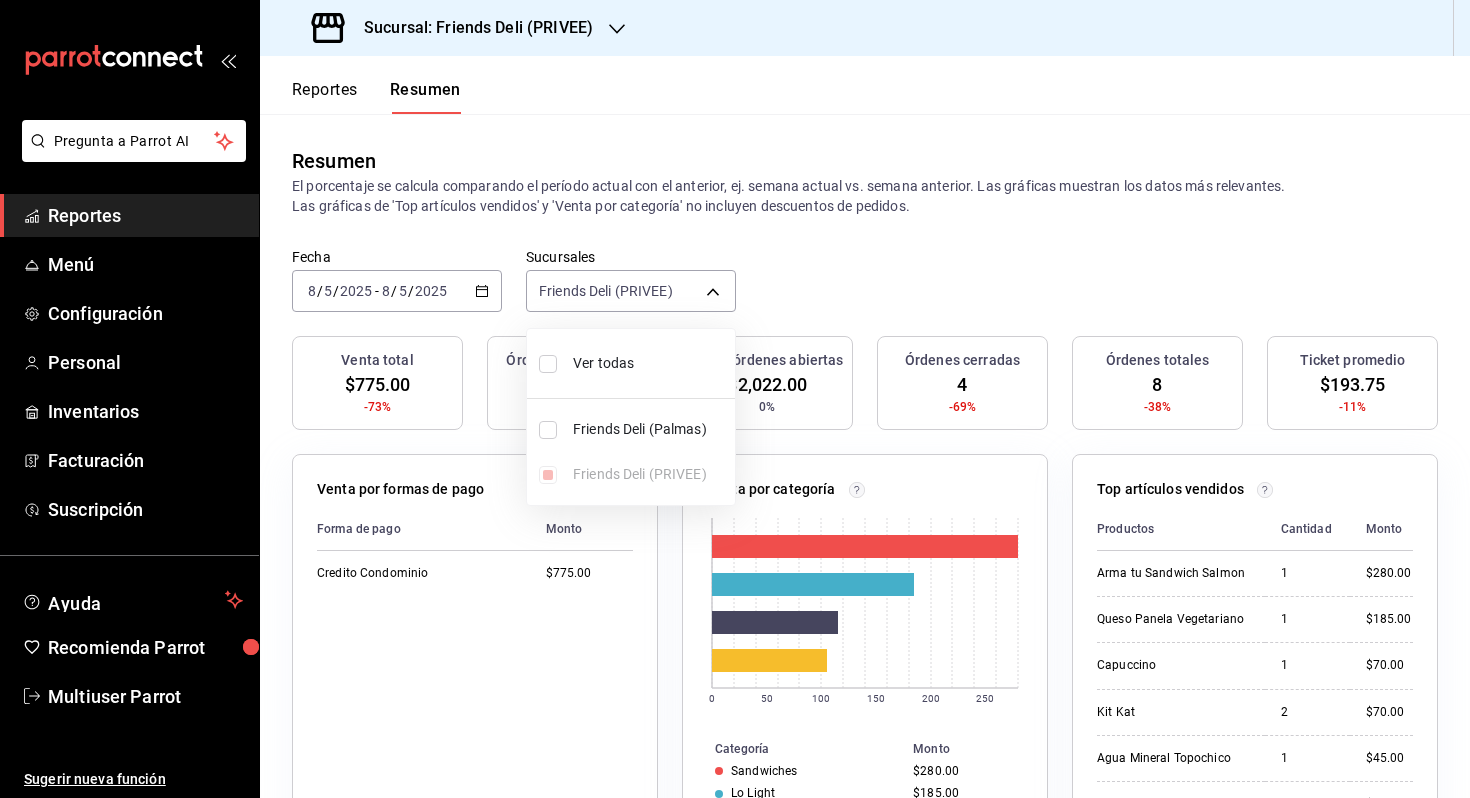 click on "Ver todas" at bounding box center [631, 363] 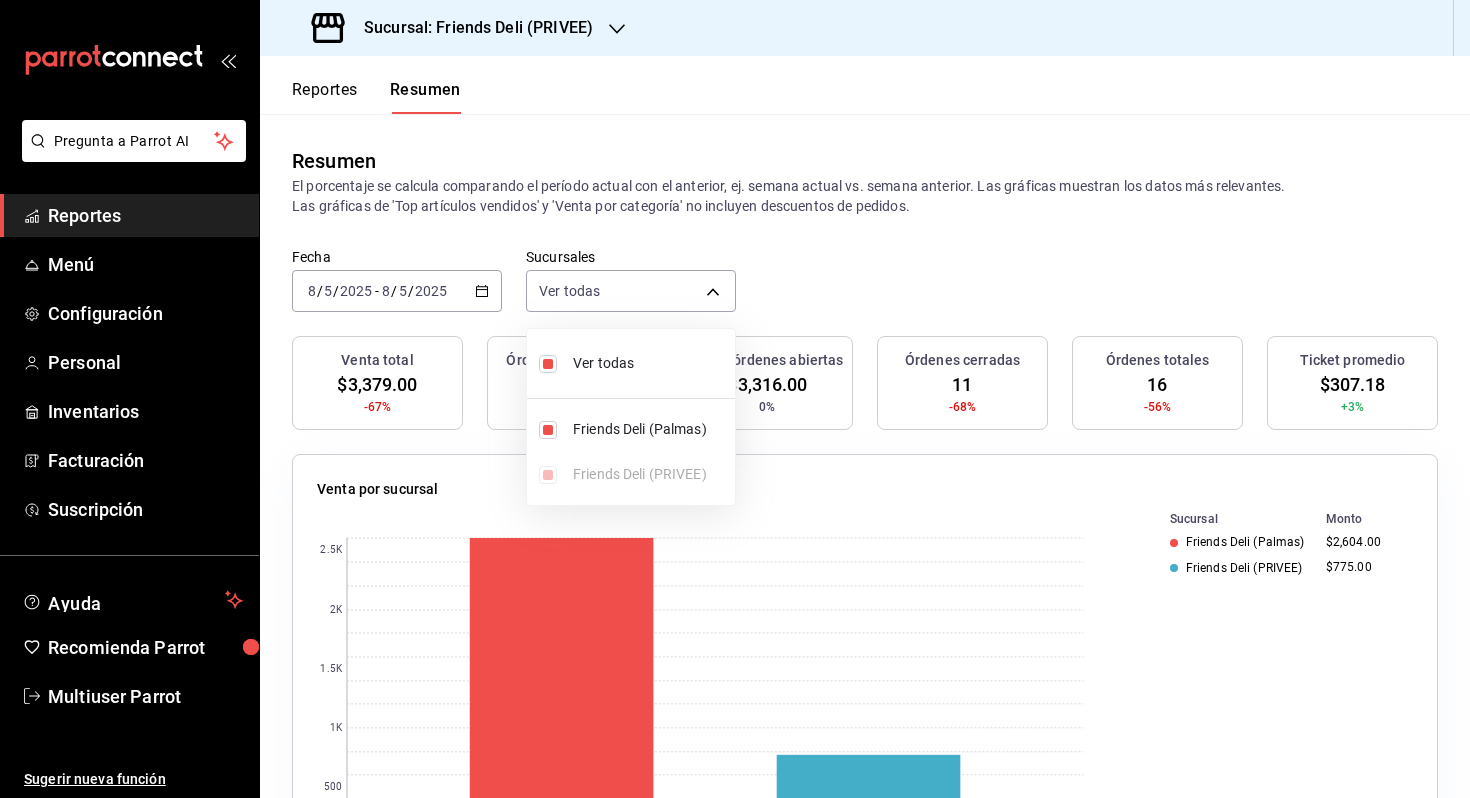 click at bounding box center [735, 399] 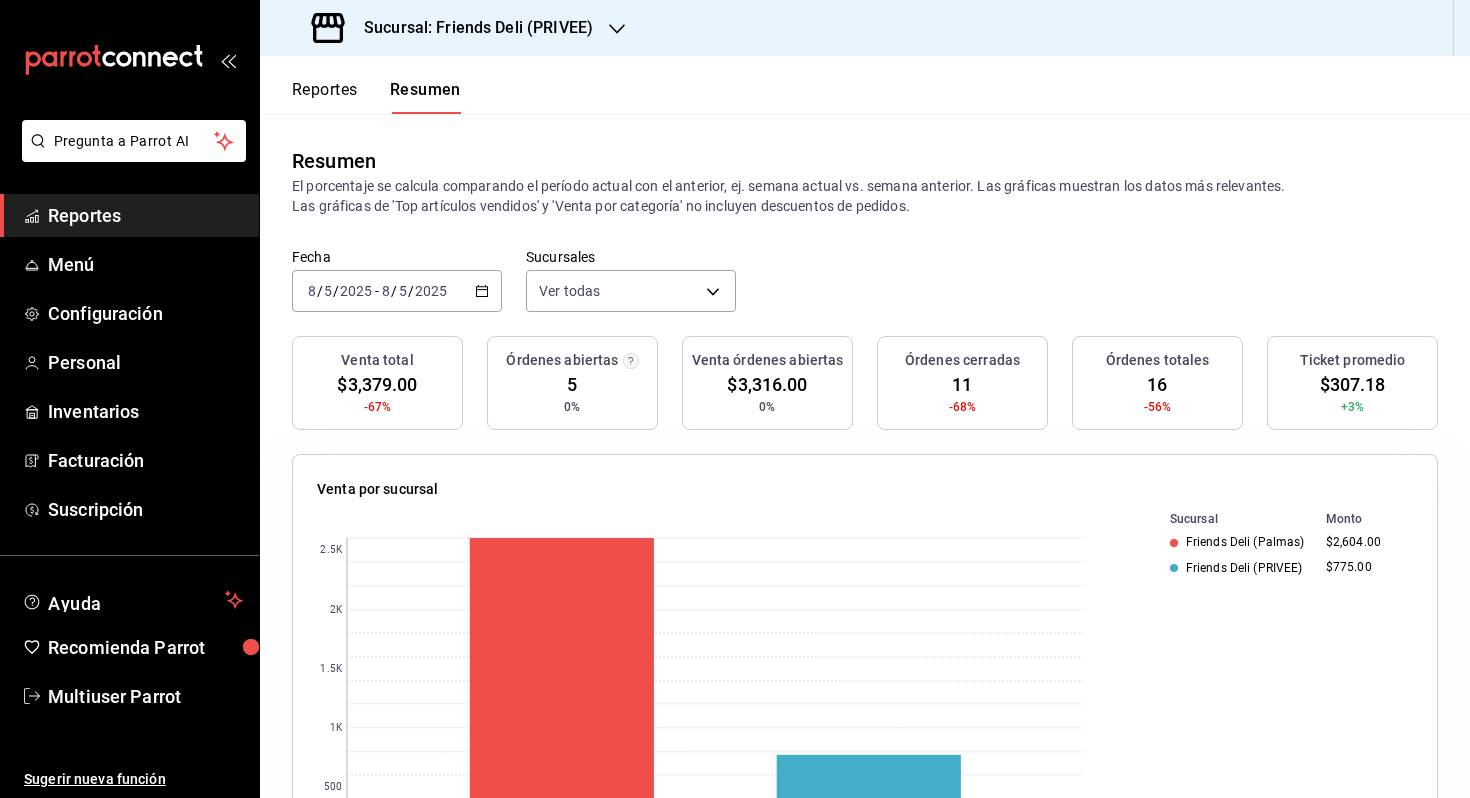 click on "2025" at bounding box center (431, 291) 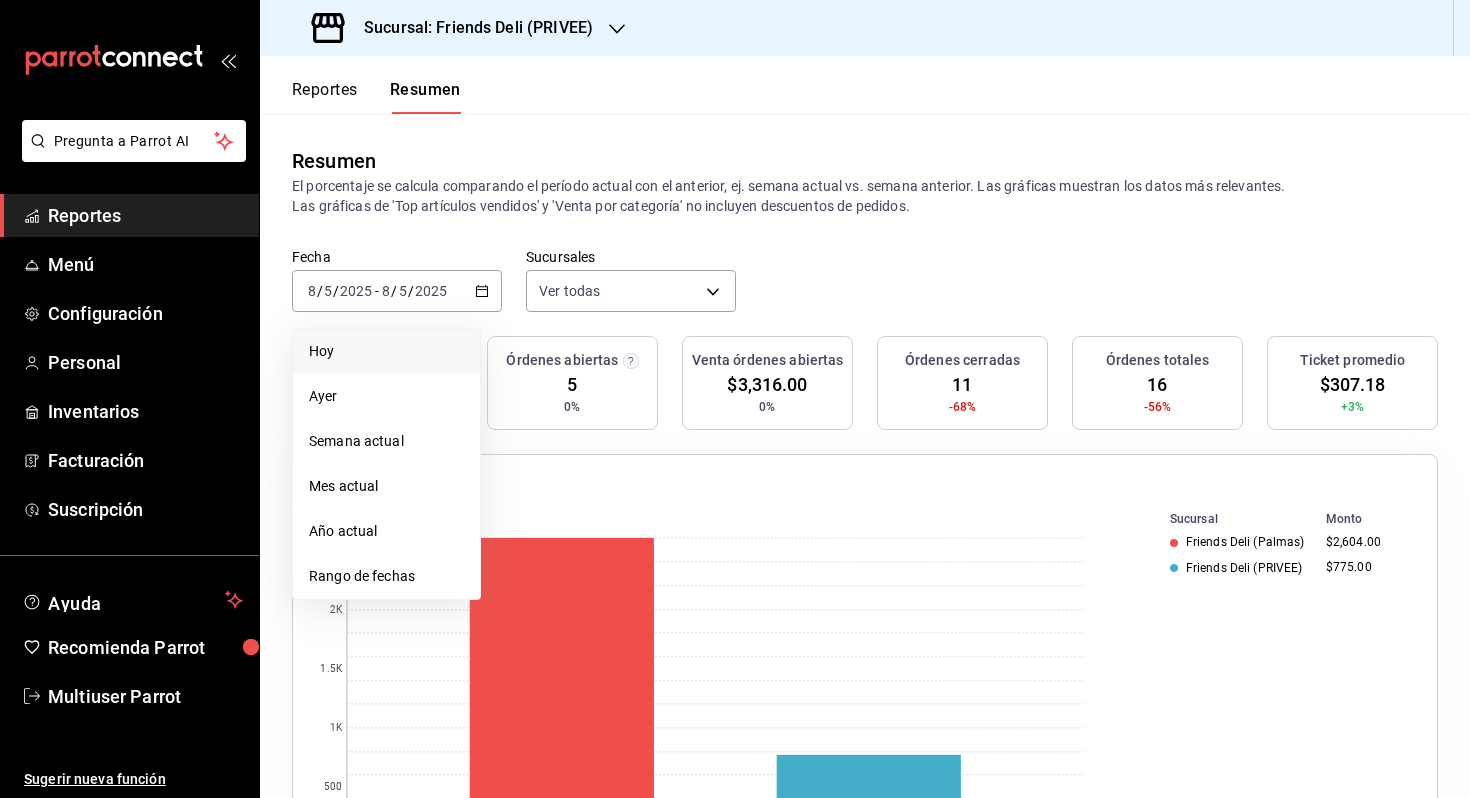 click on "Hoy" at bounding box center (386, 351) 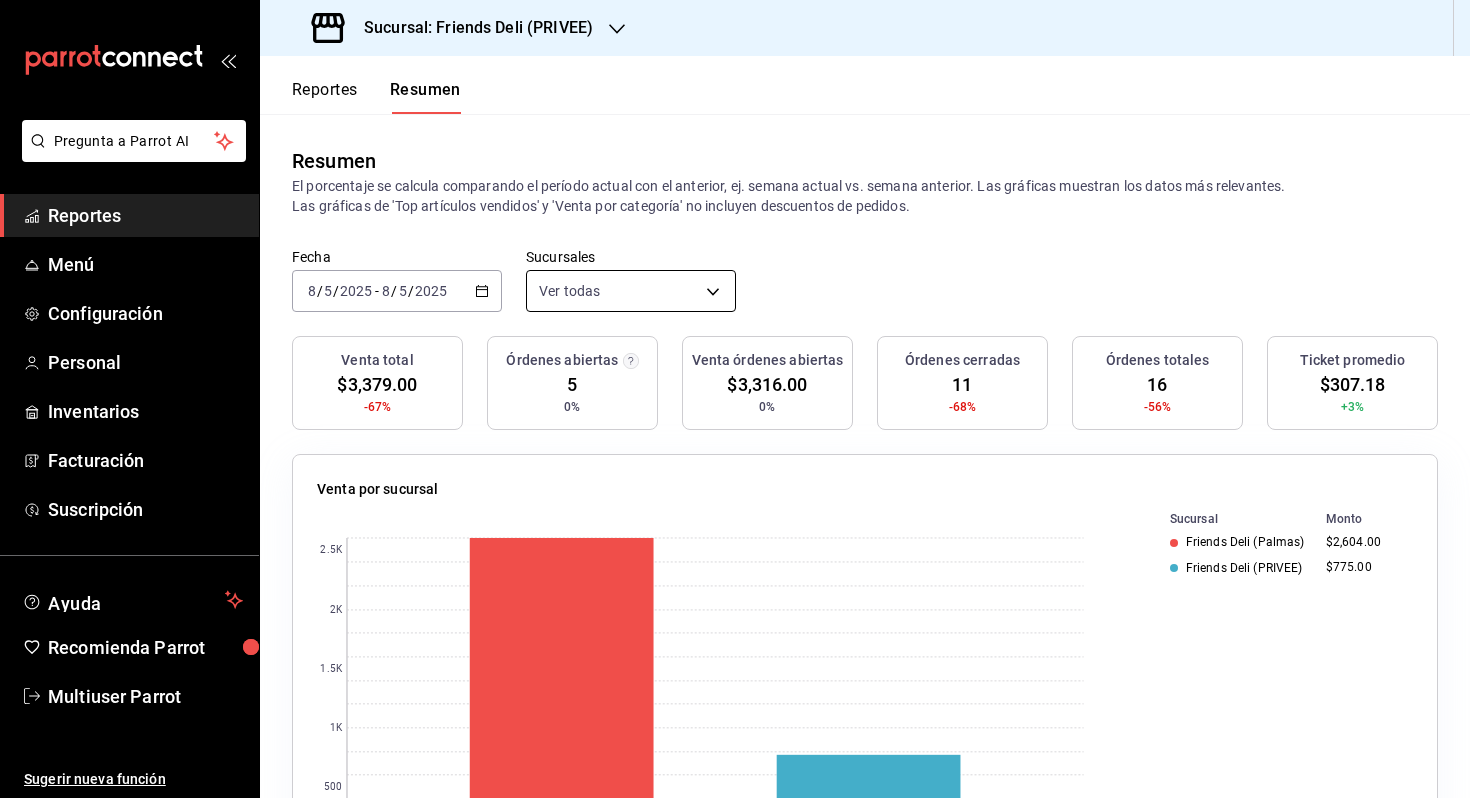 click on "Pregunta a Parrot AI Reportes   Menú   Configuración   Personal   Inventarios   Facturación   Suscripción   Ayuda Recomienda Parrot   Multiuser Parrot   Sugerir nueva función   Sucursal: Friends Deli (PRIVEE) Reportes Resumen Resumen El porcentaje se calcula comparando el período actual con el anterior, ej. semana actual vs. semana anterior. Las gráficas muestran los datos más relevantes.  Las gráficas de 'Top artículos vendidos' y 'Venta por categoría' no incluyen descuentos de pedidos. Fecha 2025-08-05 8 / 5 / 2025 - 2025-08-05 8 / 5 / 2025 Sucursales Ver todas [object Object],[object Object] Venta total $3,379.00 -67% Órdenes abiertas 5 0% Venta órdenes abiertas $3,316.00 0% Órdenes cerradas 11 -68% Órdenes totales 16 -56% Ticket promedio $307.18 +3% Venta por sucursal 0 500 1K 1.5K 2K 2.5K Sucursal Monto Friends Deli (Palmas) $2,604.00 Friends Deli (PRIVEE) $775.00 Venta por marca  0 500 1K 1.5K 2K 2.5K Marca Monto Friends Deli (Palmas) $2,604.00 Friends Deli (Lomas de Vista Hermosa) Monto" at bounding box center [735, 399] 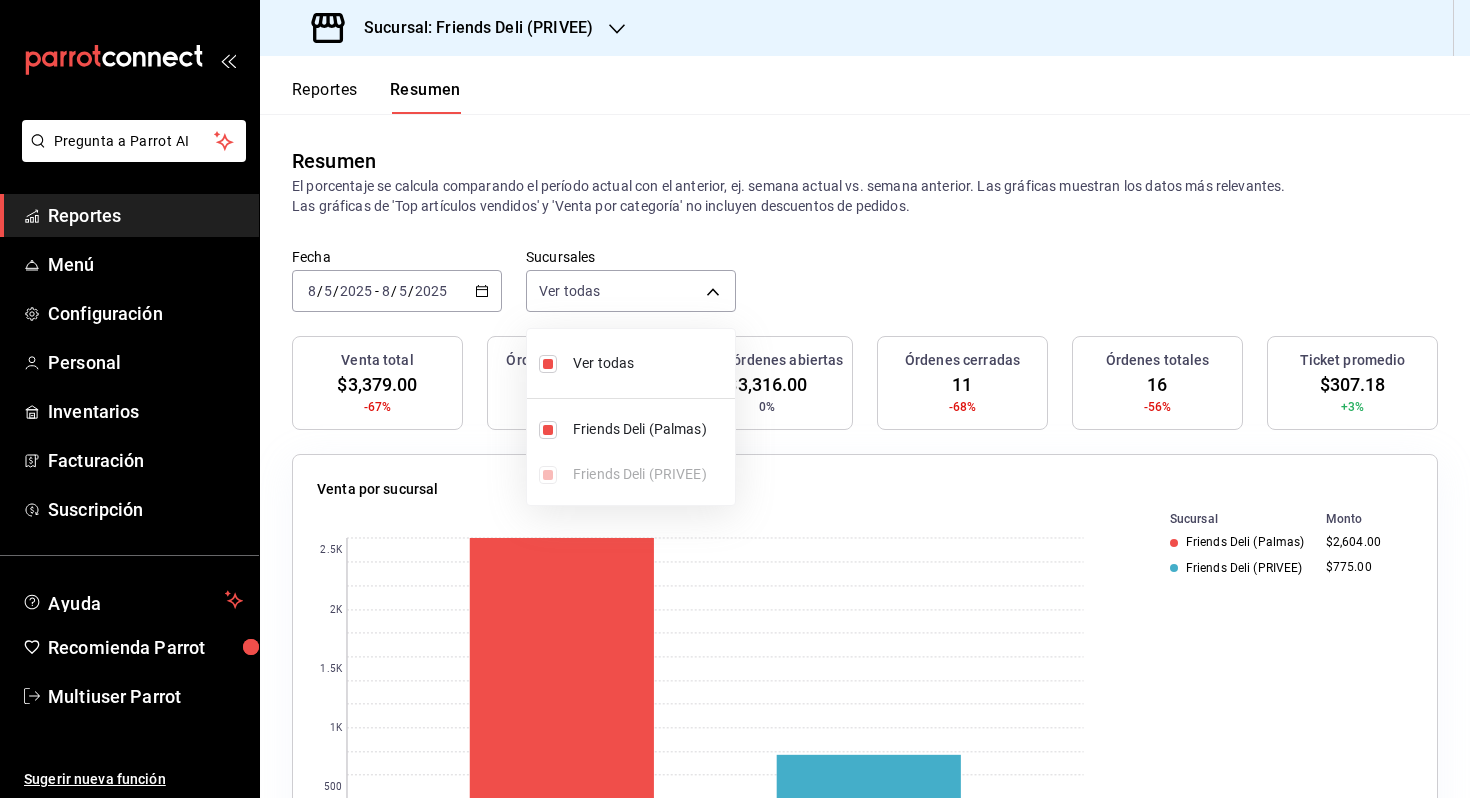 click on "Ver todas" at bounding box center [650, 363] 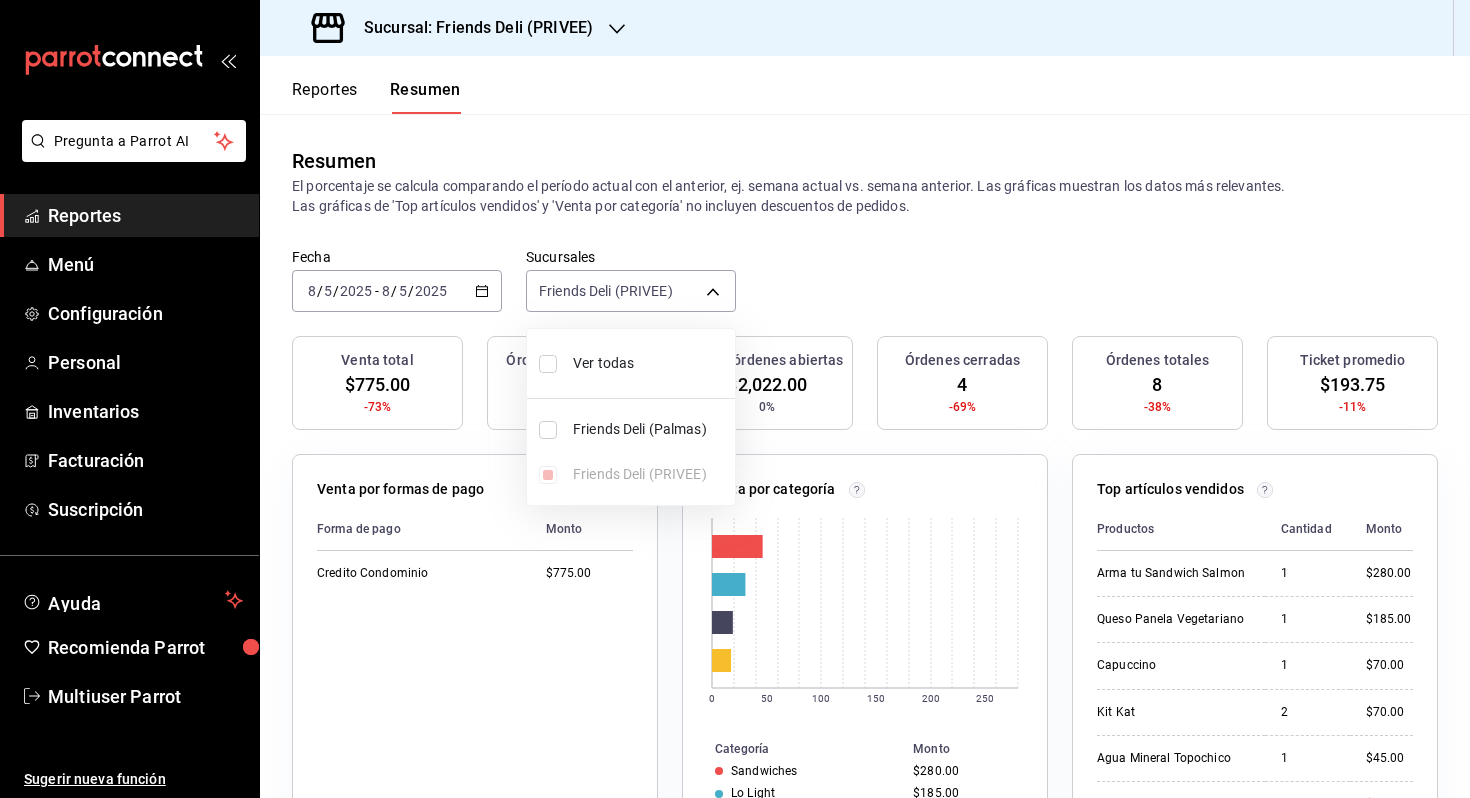 click on "Ver todas" at bounding box center [650, 363] 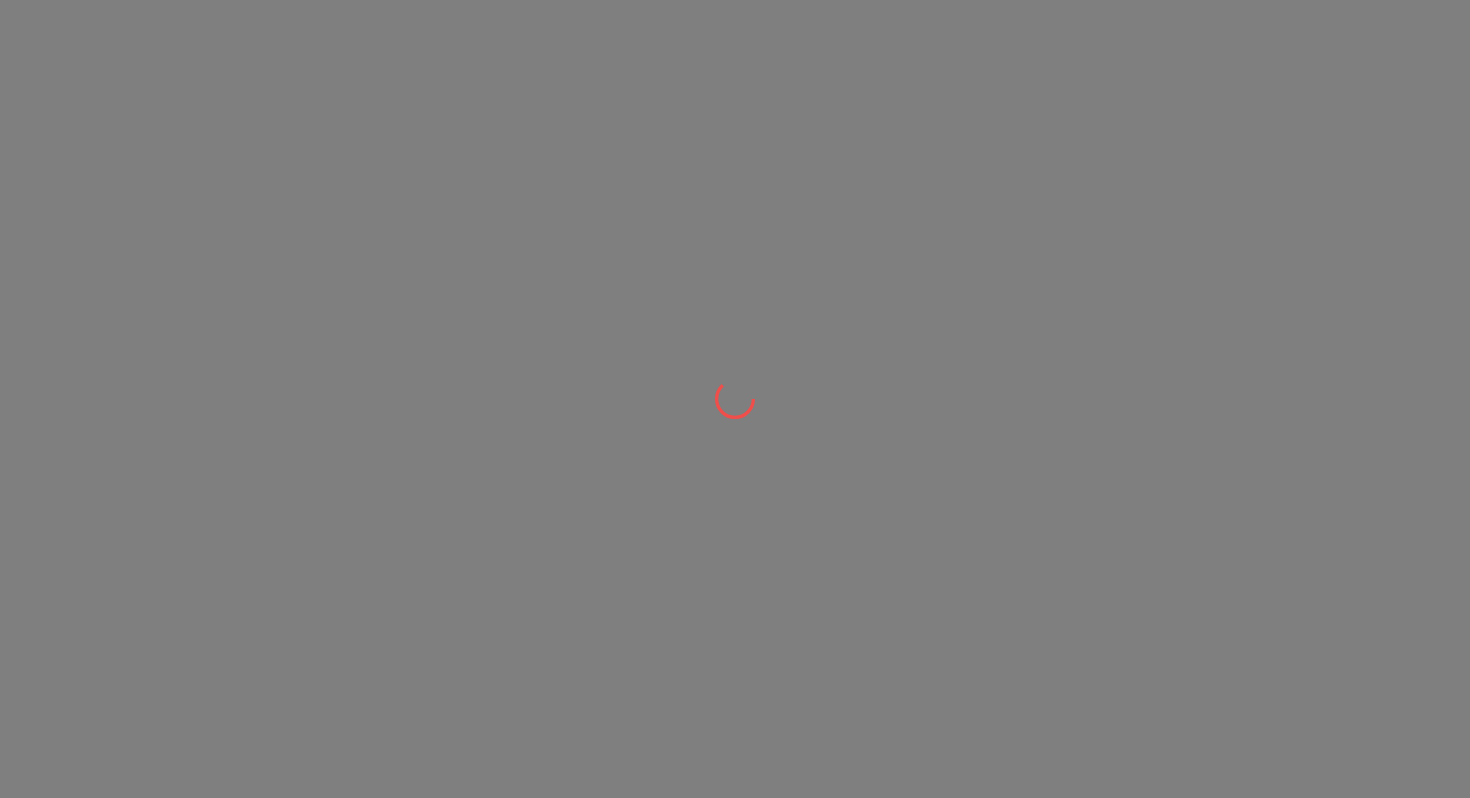 scroll, scrollTop: 0, scrollLeft: 0, axis: both 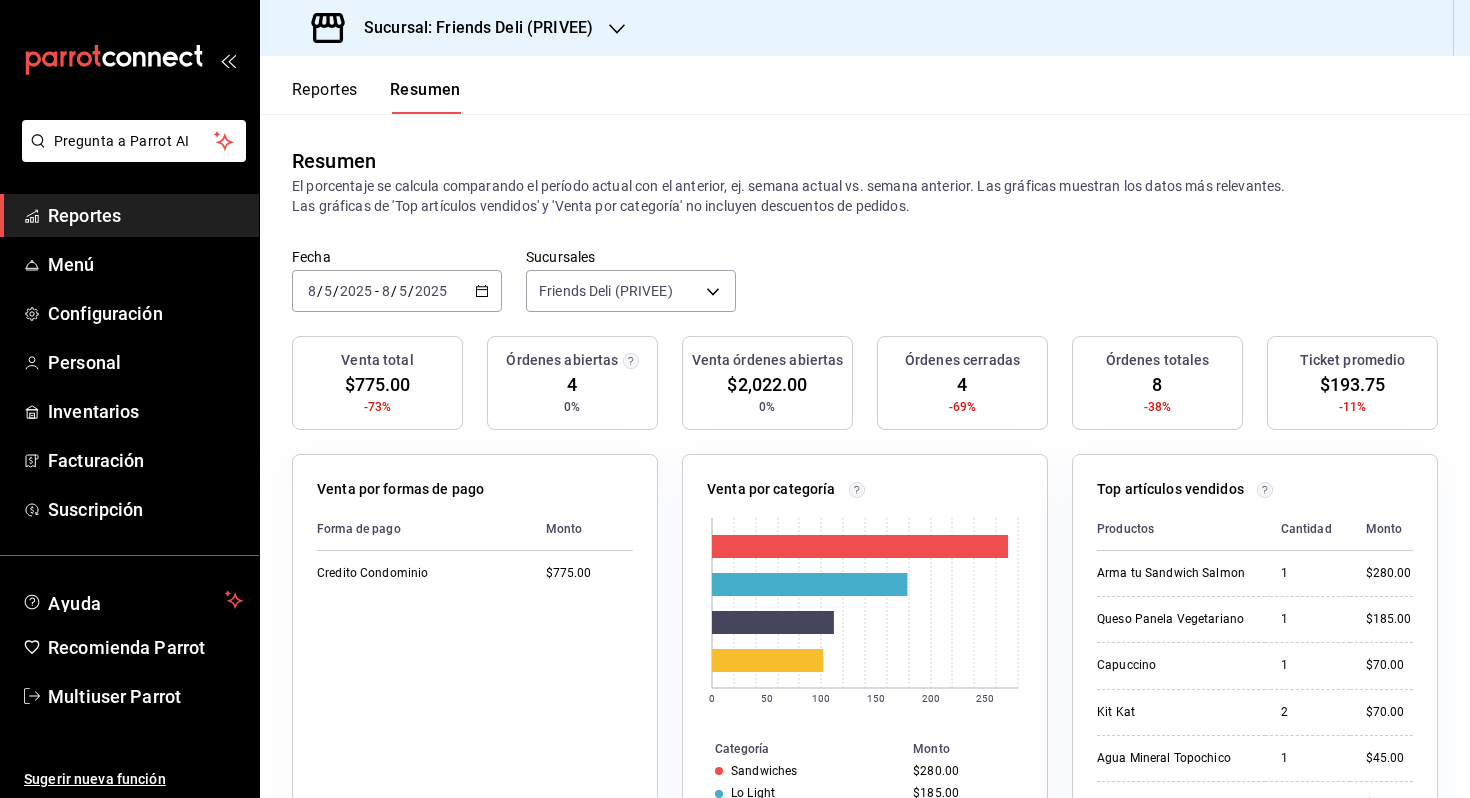 click on "2025" at bounding box center [431, 291] 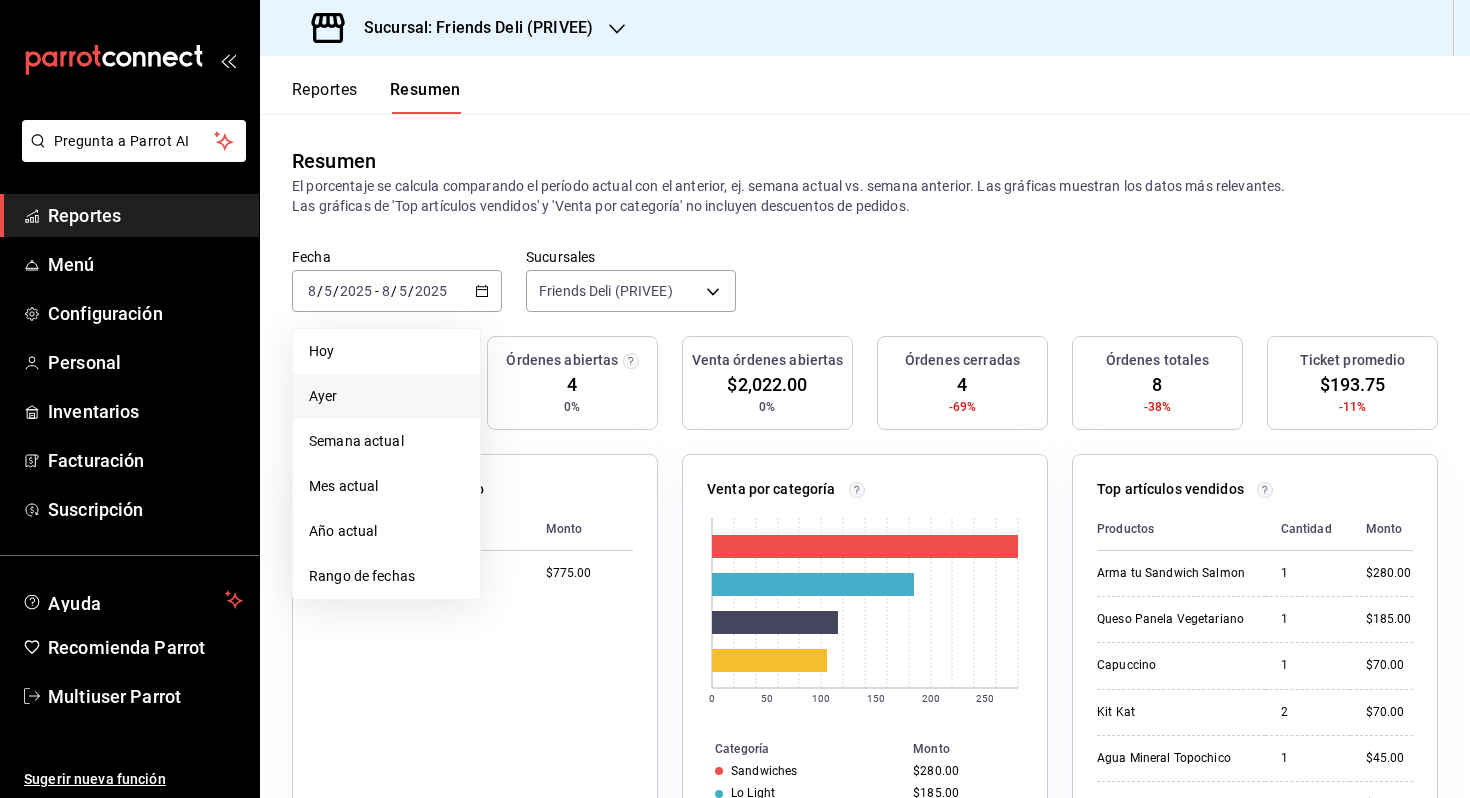 click on "Ayer" at bounding box center [386, 396] 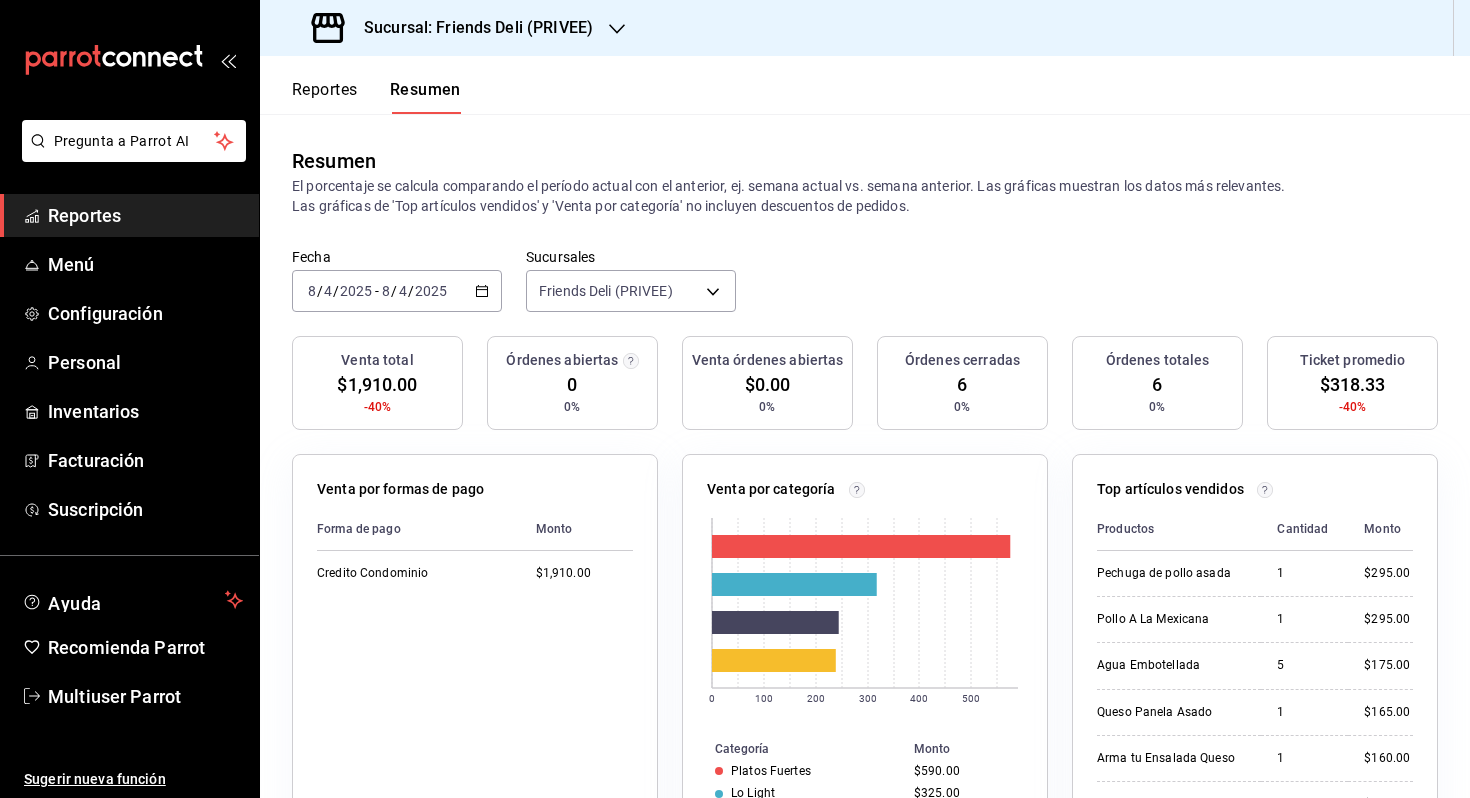 click 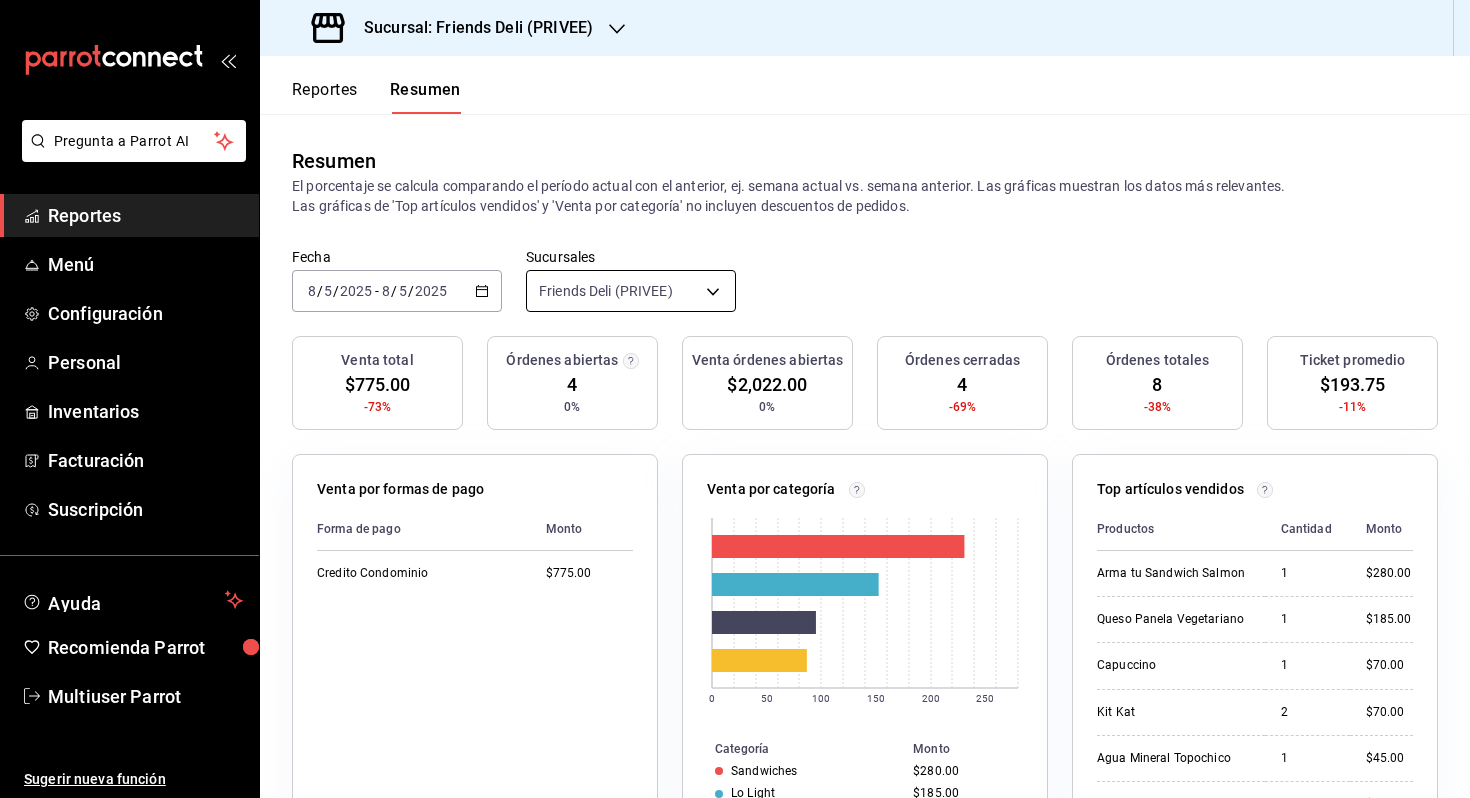 click on "Pregunta a Parrot AI Reportes   Menú   Configuración   Personal   Inventarios   Facturación   Suscripción   Ayuda Recomienda Parrot   Multiuser Parrot   Sugerir nueva función   Sucursal: Friends Deli (PRIVEE) Reportes Resumen Resumen El porcentaje se calcula comparando el período actual con el anterior, ej. semana actual vs. semana anterior. Las gráficas muestran los datos más relevantes.  Las gráficas de 'Top artículos vendidos' y 'Venta por categoría' no incluyen descuentos de pedidos. Fecha 2025-08-05 8 / 5 / 2025 - 2025-08-05 8 / 5 / 2025 Sucursales Friends Deli (PRIVEE) [object Object] Venta total $775.00 -73% Órdenes abiertas 4 0% Venta órdenes abiertas $2,022.00 0% Órdenes cerradas 4 -69% Órdenes totales 8 -38% Ticket promedio $193.75 -11% Venta por formas de pago Forma de pago Monto Credito Condominio $775.00 Venta por categoría   0 50 100 150 200 250 Categoría Monto Sandwiches $280.00 Lo Light $185.00 Café $115.00 Snacks dulces $105.00 Top artículos vendidos   Productos Cantidad 1" at bounding box center (735, 399) 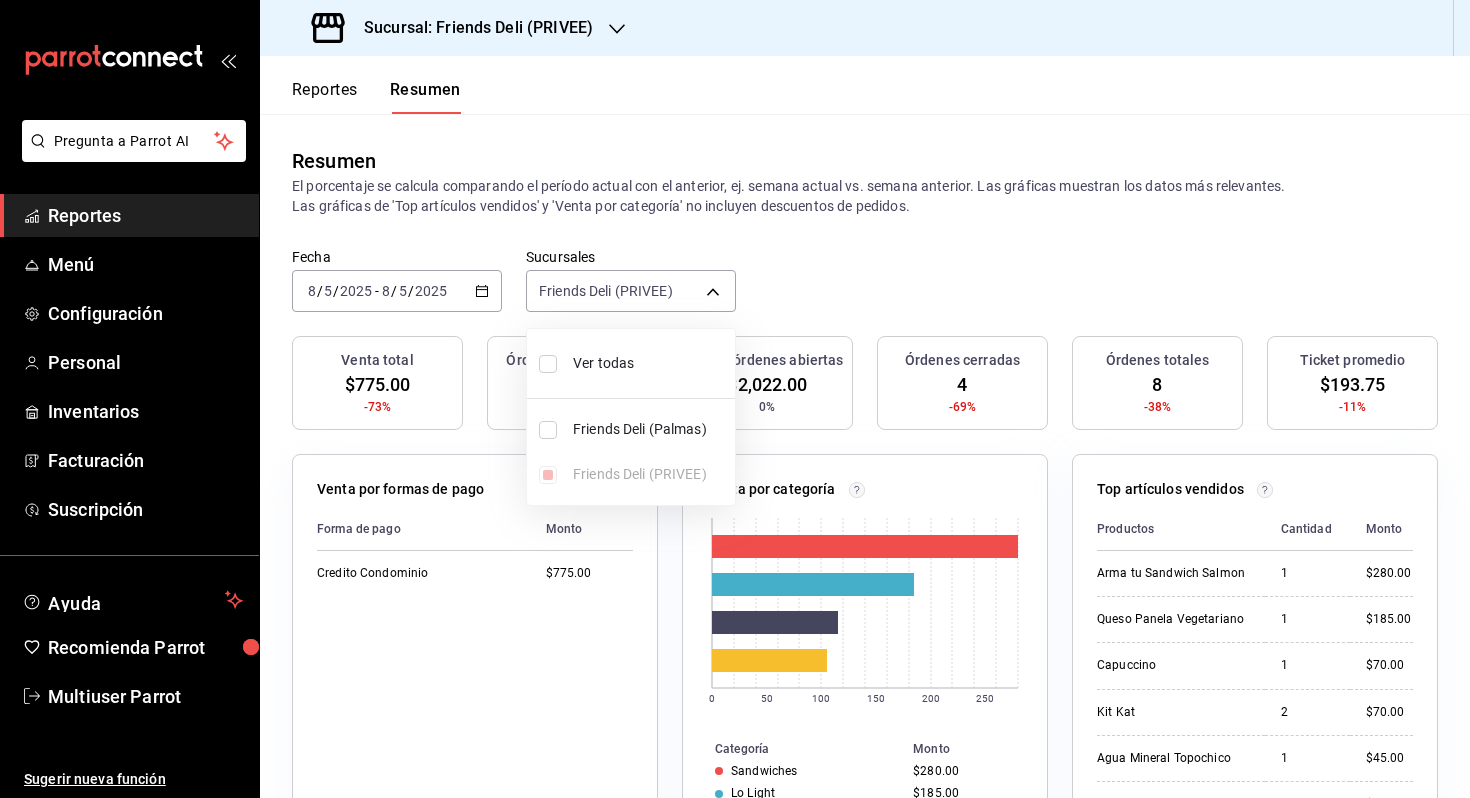 click on "Ver todas" at bounding box center (650, 363) 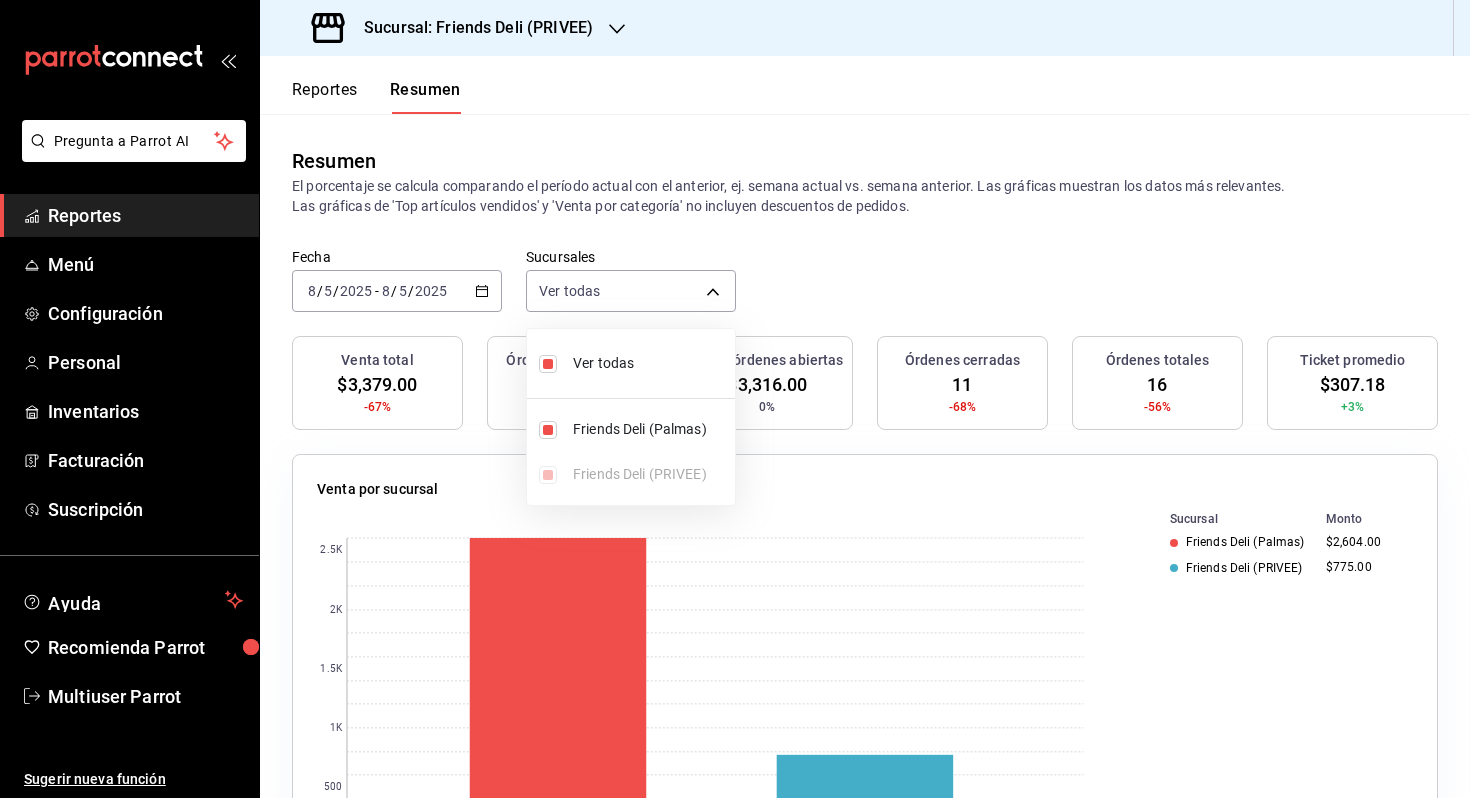 click at bounding box center (735, 399) 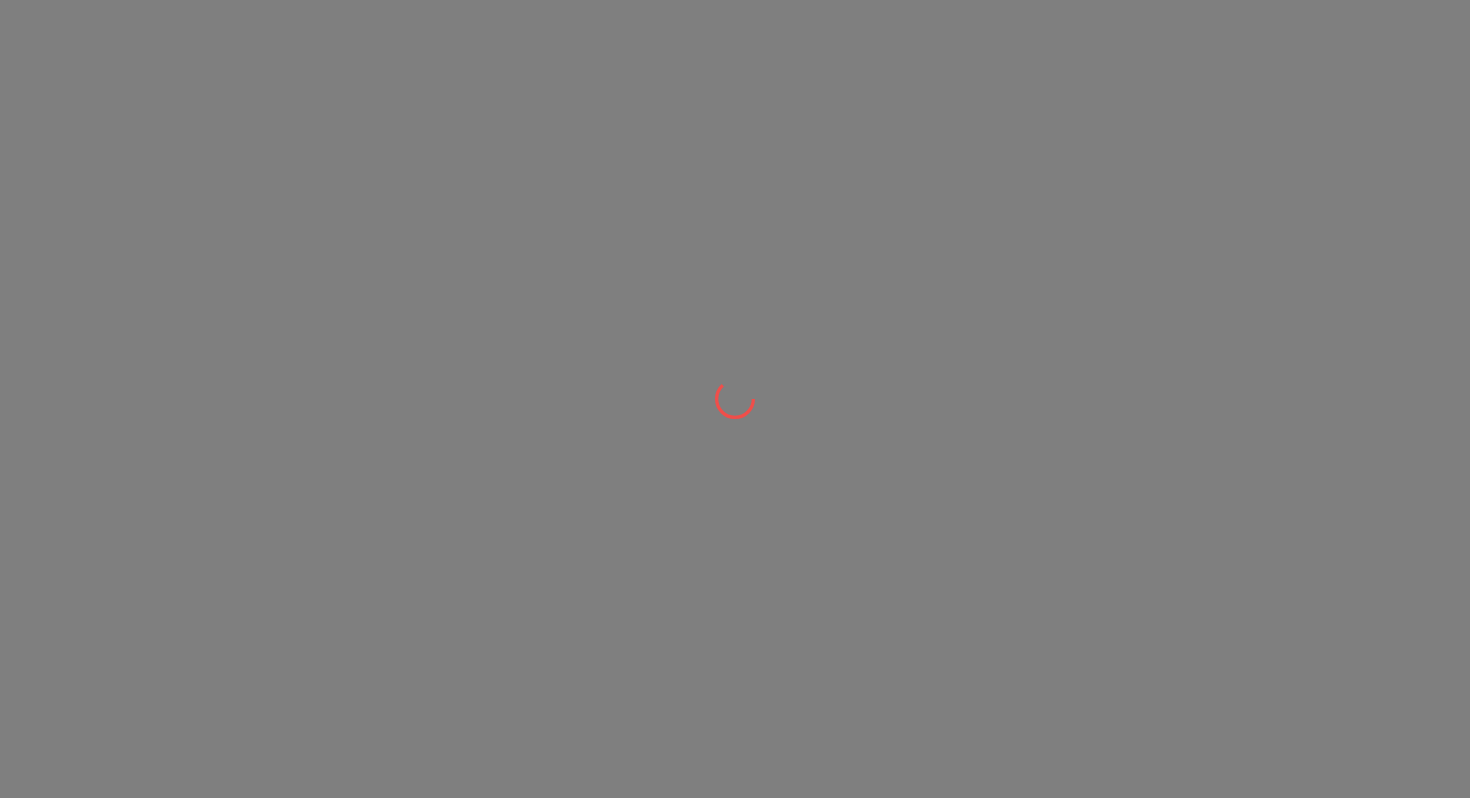 scroll, scrollTop: 0, scrollLeft: 0, axis: both 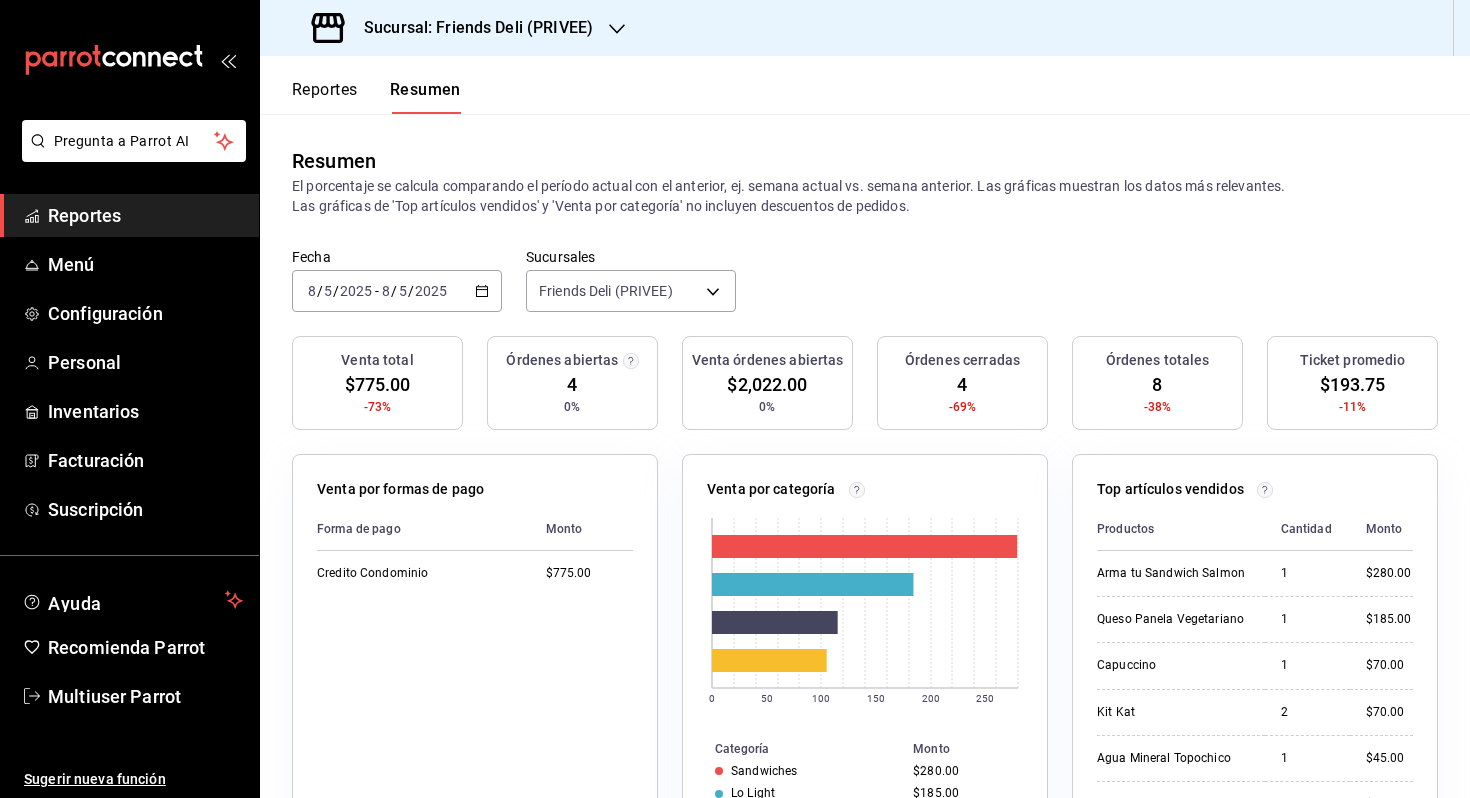 click on "Fecha [DATE] [DATE] - [DATE] [DATE] Sucursales [NAME] (PRIVEE) [object Object]" at bounding box center [865, 292] 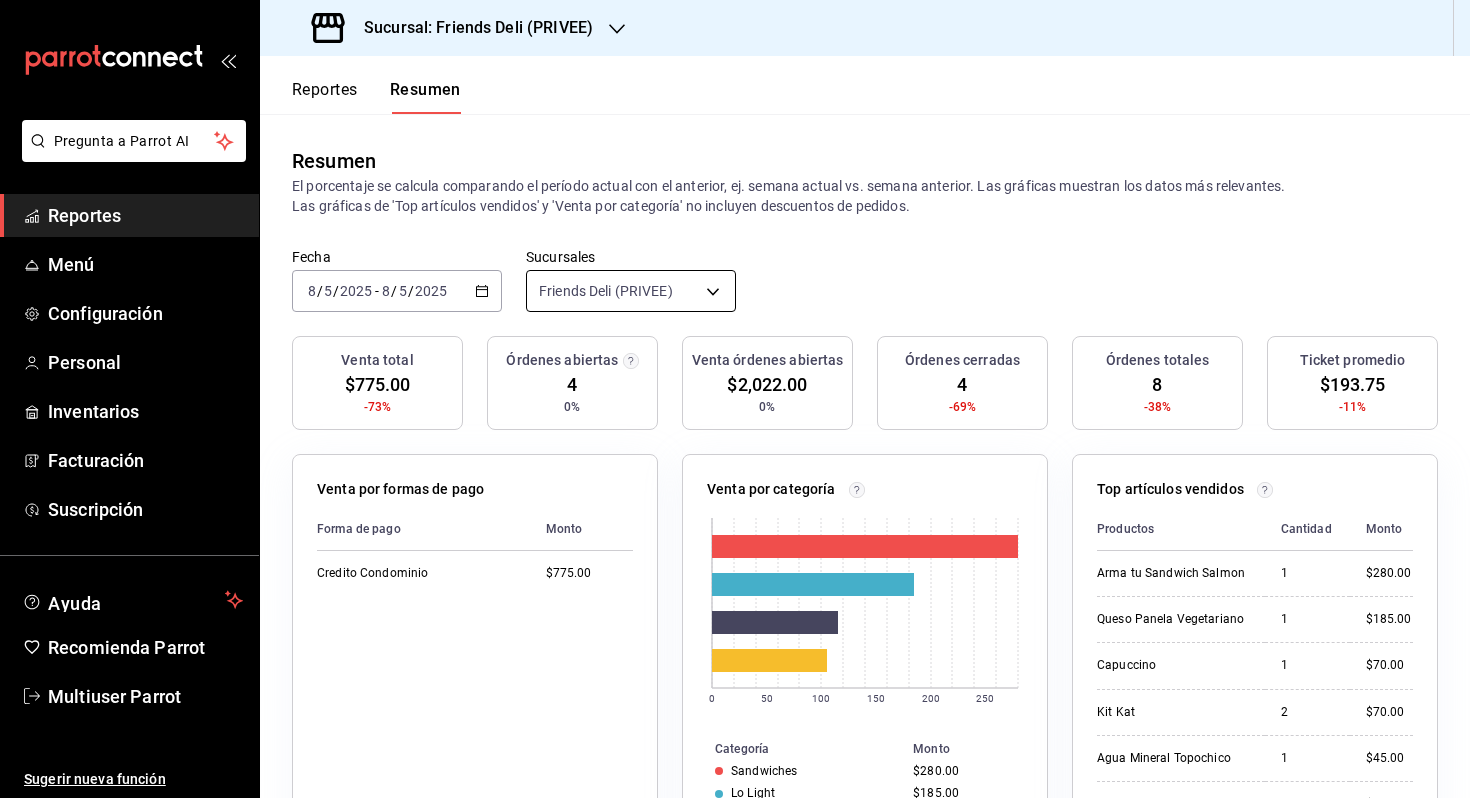 click on "Pregunta a Parrot AI Reportes   Menú   Configuración   Personal   Inventarios   Facturación   Suscripción   Ayuda Recomienda Parrot   Multiuser Parrot   Sugerir nueva función   Sucursal: Friends Deli (PRIVEE) Reportes Resumen Resumen El porcentaje se calcula comparando el período actual con el anterior, ej. semana actual vs. semana anterior. Las gráficas muestran los datos más relevantes.  Las gráficas de 'Top artículos vendidos' y 'Venta por categoría' no incluyen descuentos de pedidos. Fecha 2025-08-05 8 / 5 / 2025 - 2025-08-05 8 / 5 / 2025 Sucursales Friends Deli (PRIVEE) [object Object] Venta total $775.00 -73% Órdenes abiertas 4 0% Venta órdenes abiertas $2,022.00 0% Órdenes cerradas 4 -69% Órdenes totales 8 -38% Ticket promedio $193.75 -11% Venta por formas de pago Forma de pago Monto Credito Condominio $775.00 Venta por categoría   0 50 100 150 200 250 Categoría Monto Sandwiches $280.00 Lo Light $185.00 Café $115.00 Snacks dulces $105.00 Top artículos vendidos   Productos Cantidad 1" at bounding box center [735, 399] 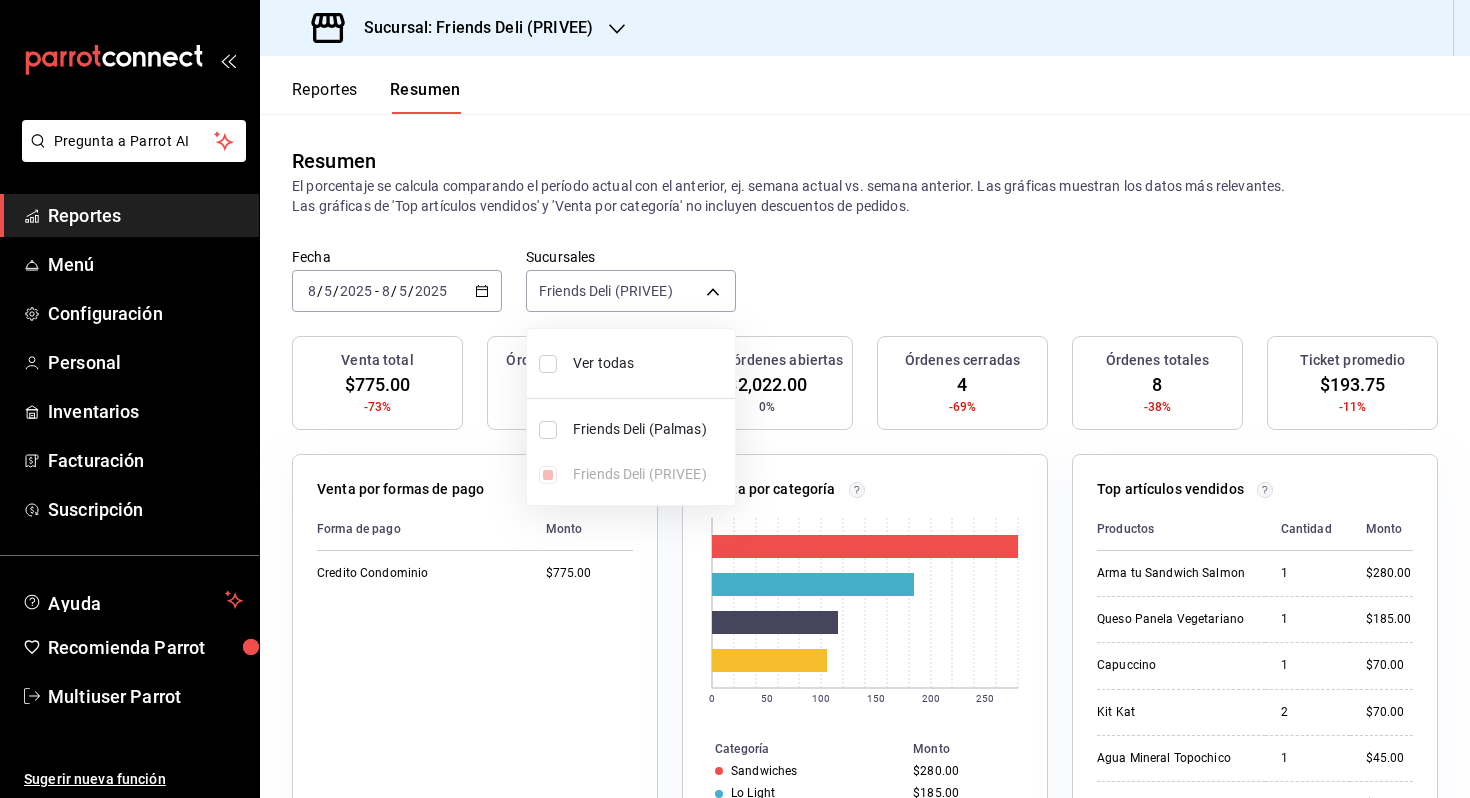 click on "Ver todas" at bounding box center (631, 363) 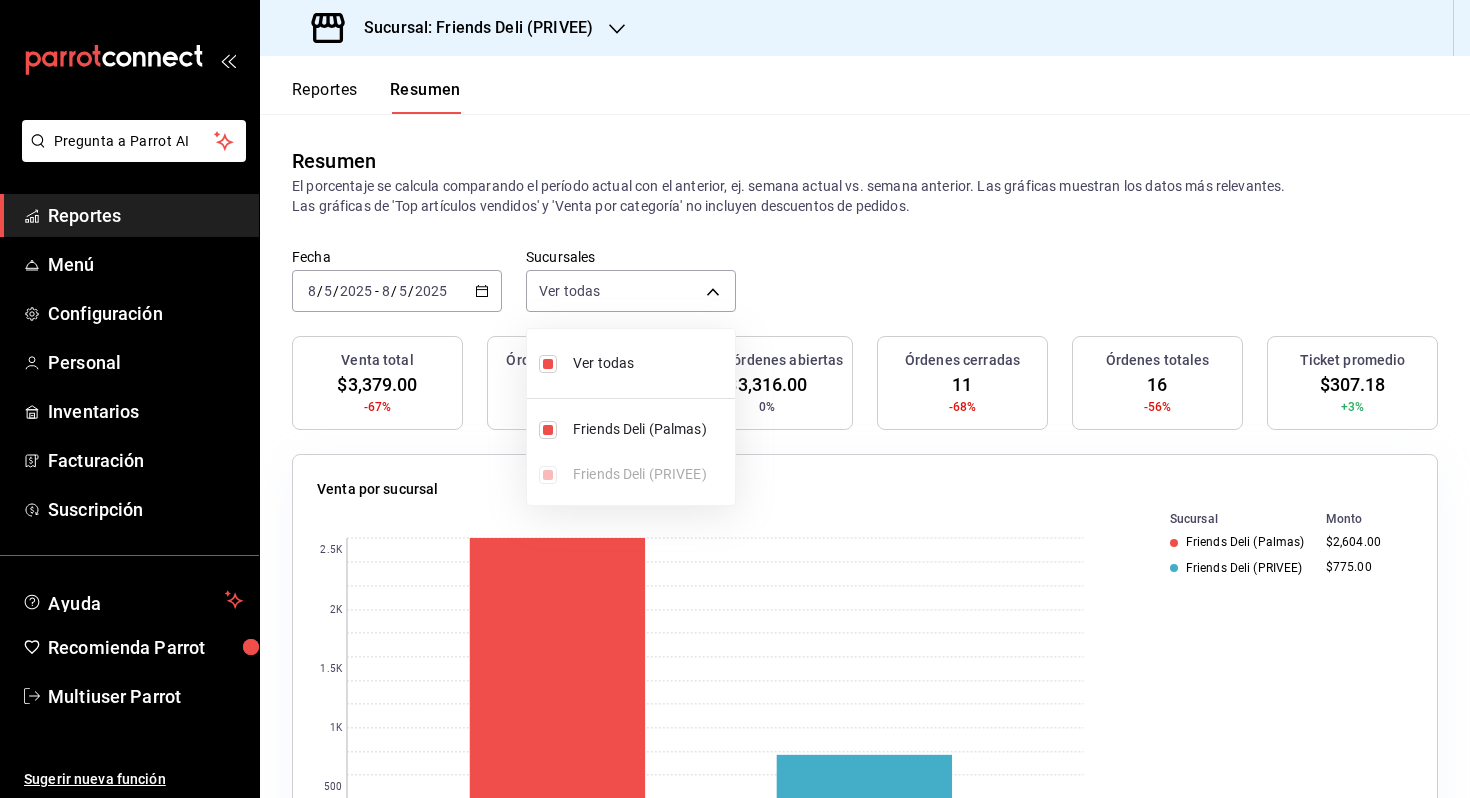 click at bounding box center (735, 399) 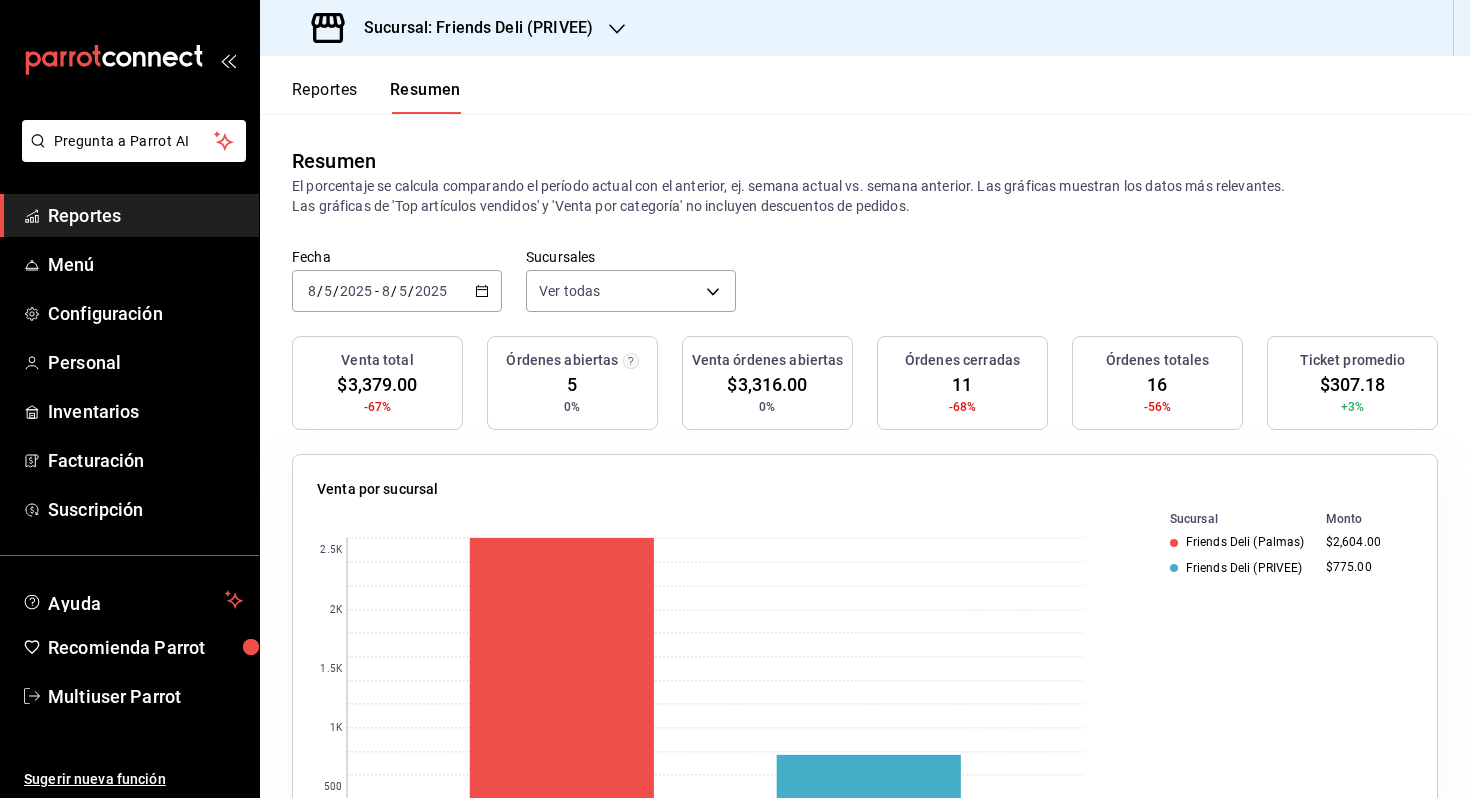 click on "2025-08-05 8 / 5 / 2025 - 2025-08-05 8 / 5 / 2025" at bounding box center [397, 291] 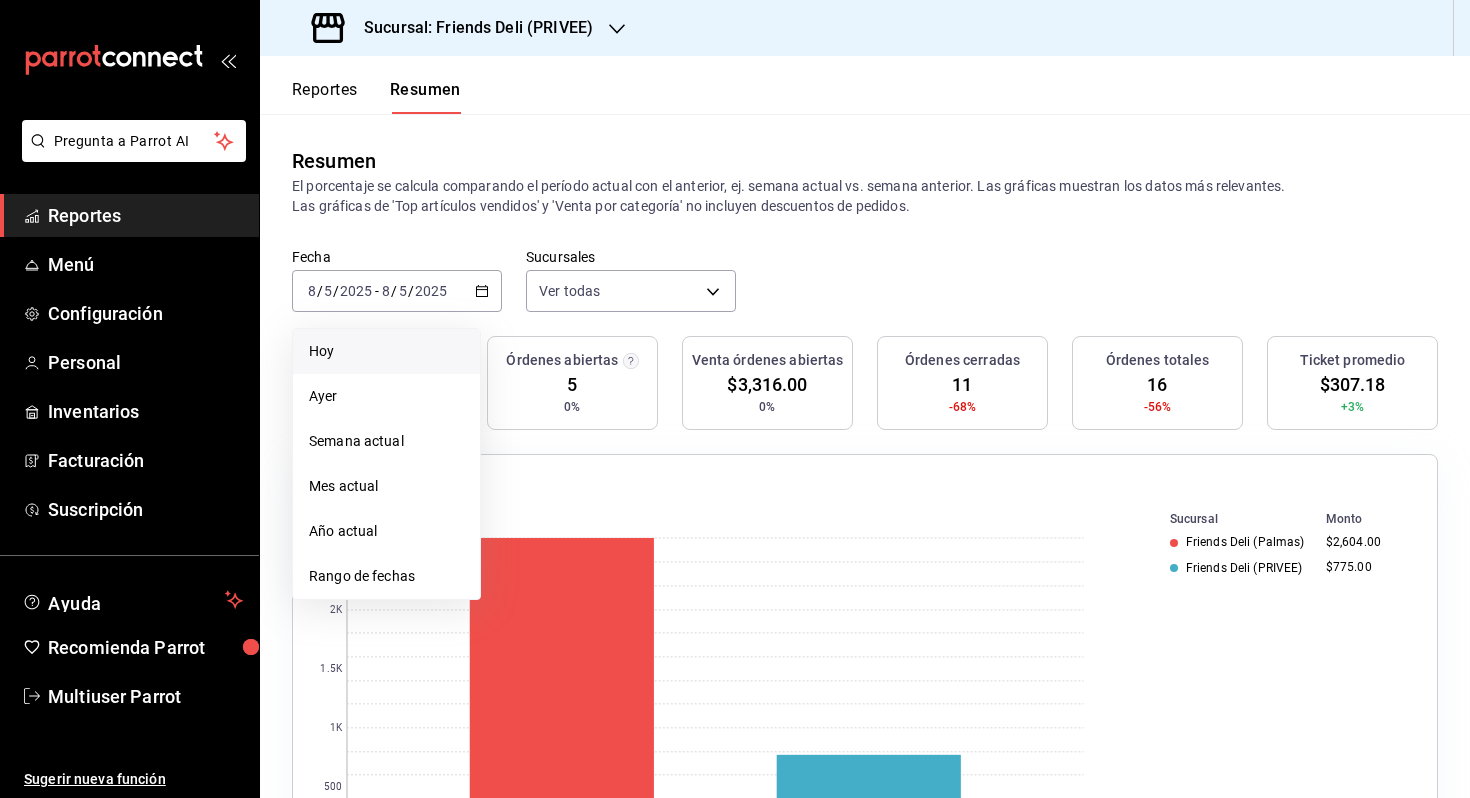 click on "Hoy" at bounding box center (386, 351) 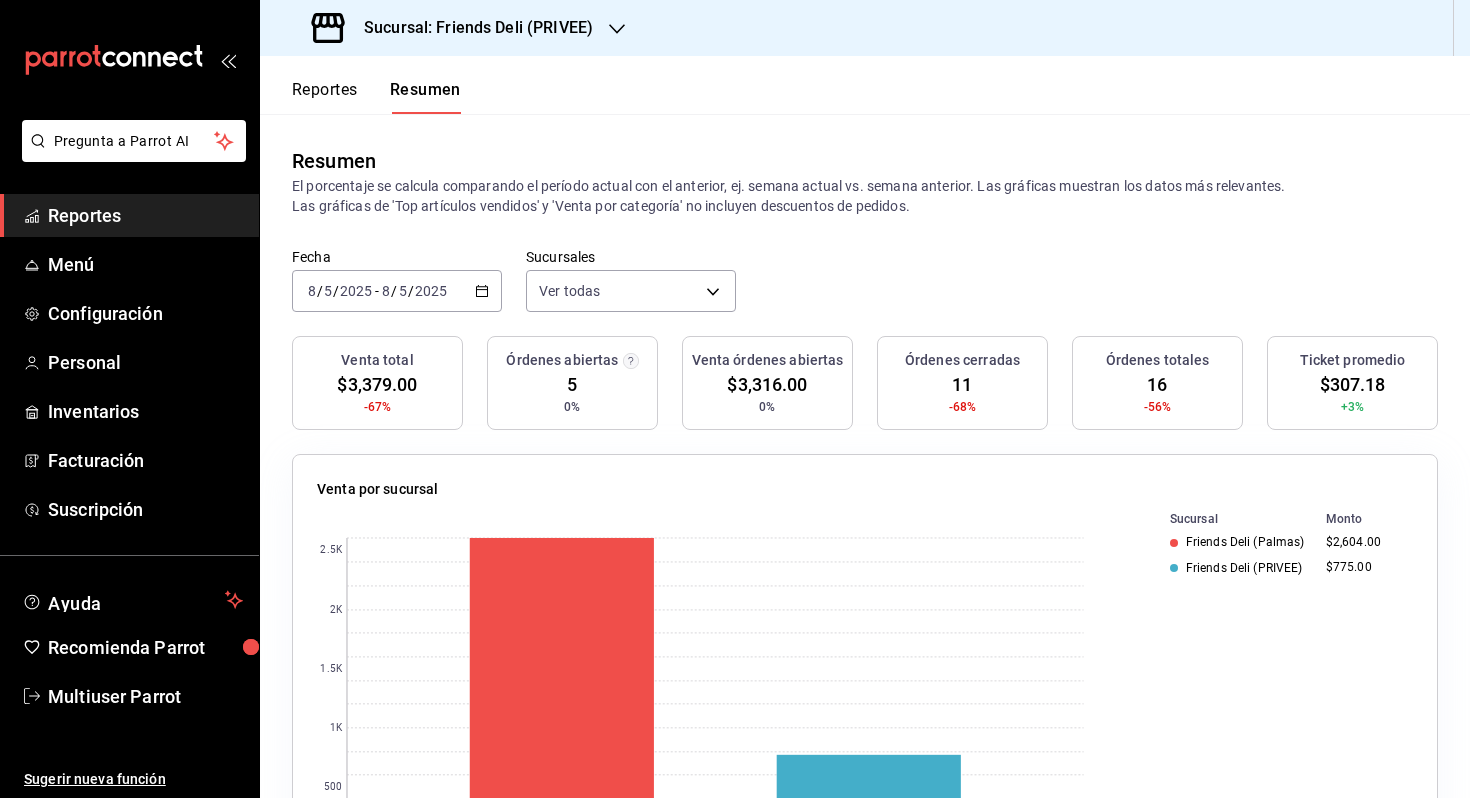 click 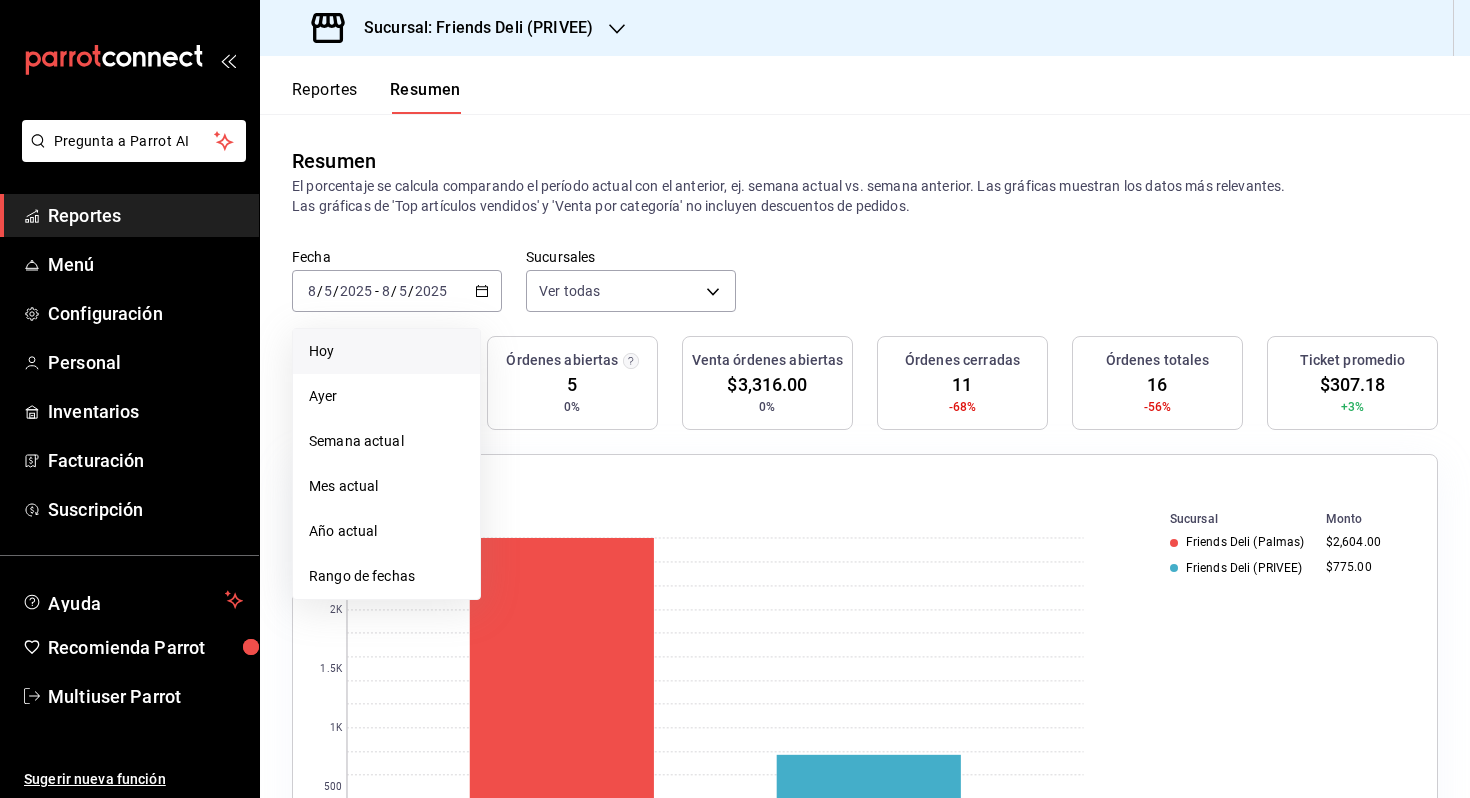 click on "Hoy" at bounding box center (386, 351) 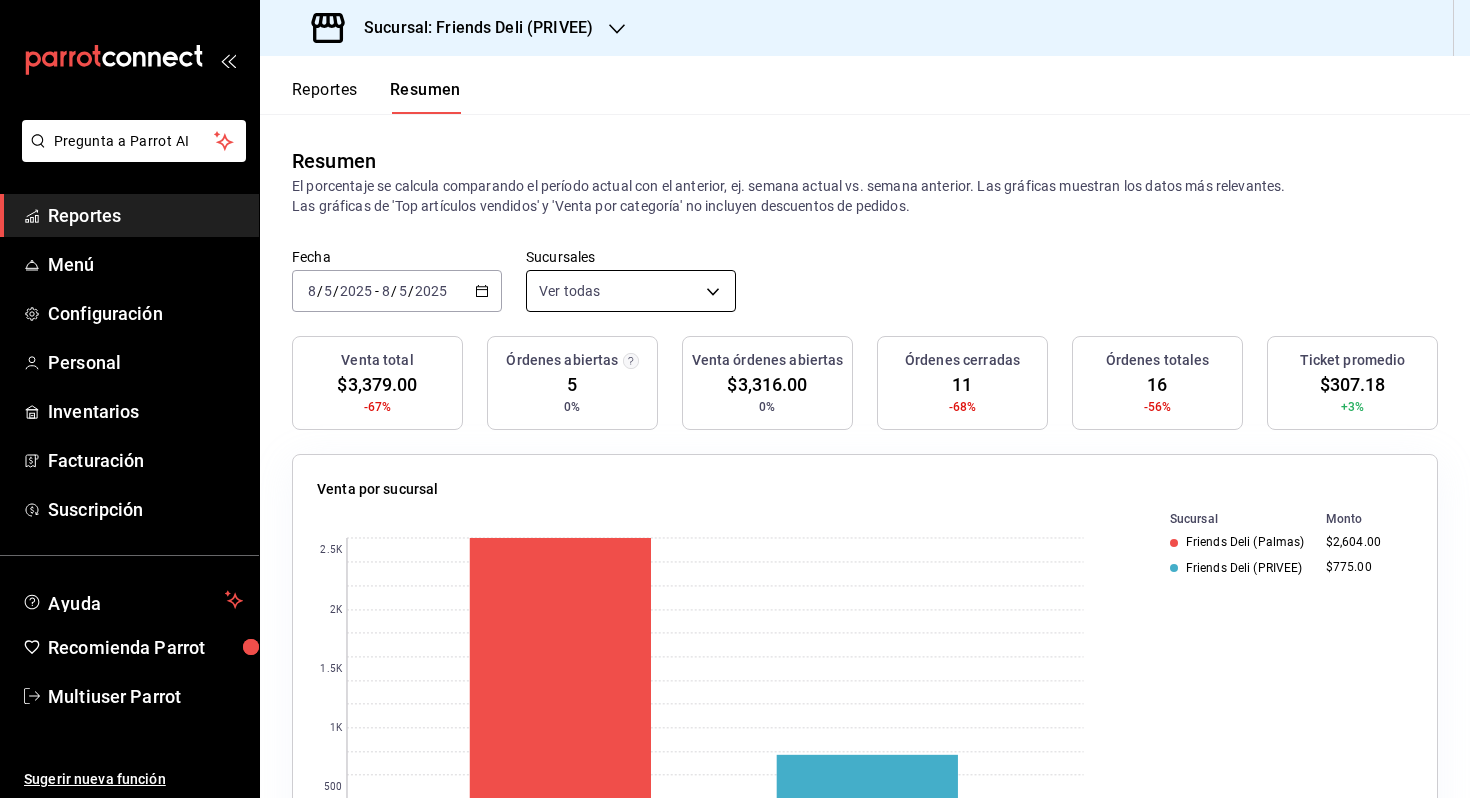 click on "Pregunta a Parrot AI Reportes   Menú   Configuración   Personal   Inventarios   Facturación   Suscripción   Ayuda Recomienda Parrot   Multiuser Parrot   Sugerir nueva función   Sucursal: Friends Deli (PRIVEE) Reportes Resumen Resumen El porcentaje se calcula comparando el período actual con el anterior, ej. semana actual vs. semana anterior. Las gráficas muestran los datos más relevantes.  Las gráficas de 'Top artículos vendidos' y 'Venta por categoría' no incluyen descuentos de pedidos. Fecha 2025-08-05 8 / 5 / 2025 - 2025-08-05 8 / 5 / 2025 Sucursales Ver todas [object Object],[object Object] Venta total $3,379.00 -67% Órdenes abiertas 5 0% Venta órdenes abiertas $3,316.00 0% Órdenes cerradas 11 -68% Órdenes totales 16 -56% Ticket promedio $307.18 +3% Venta por sucursal 0 500 1K 1.5K 2K 2.5K Sucursal Monto Friends Deli (Palmas) $2,604.00 Friends Deli (PRIVEE) $775.00 Venta por marca  0 500 1K 1.5K 2K 2.5K Marca Monto Friends Deli (Palmas) $2,604.00 Friends Deli (Lomas de Vista Hermosa) Monto" at bounding box center [735, 399] 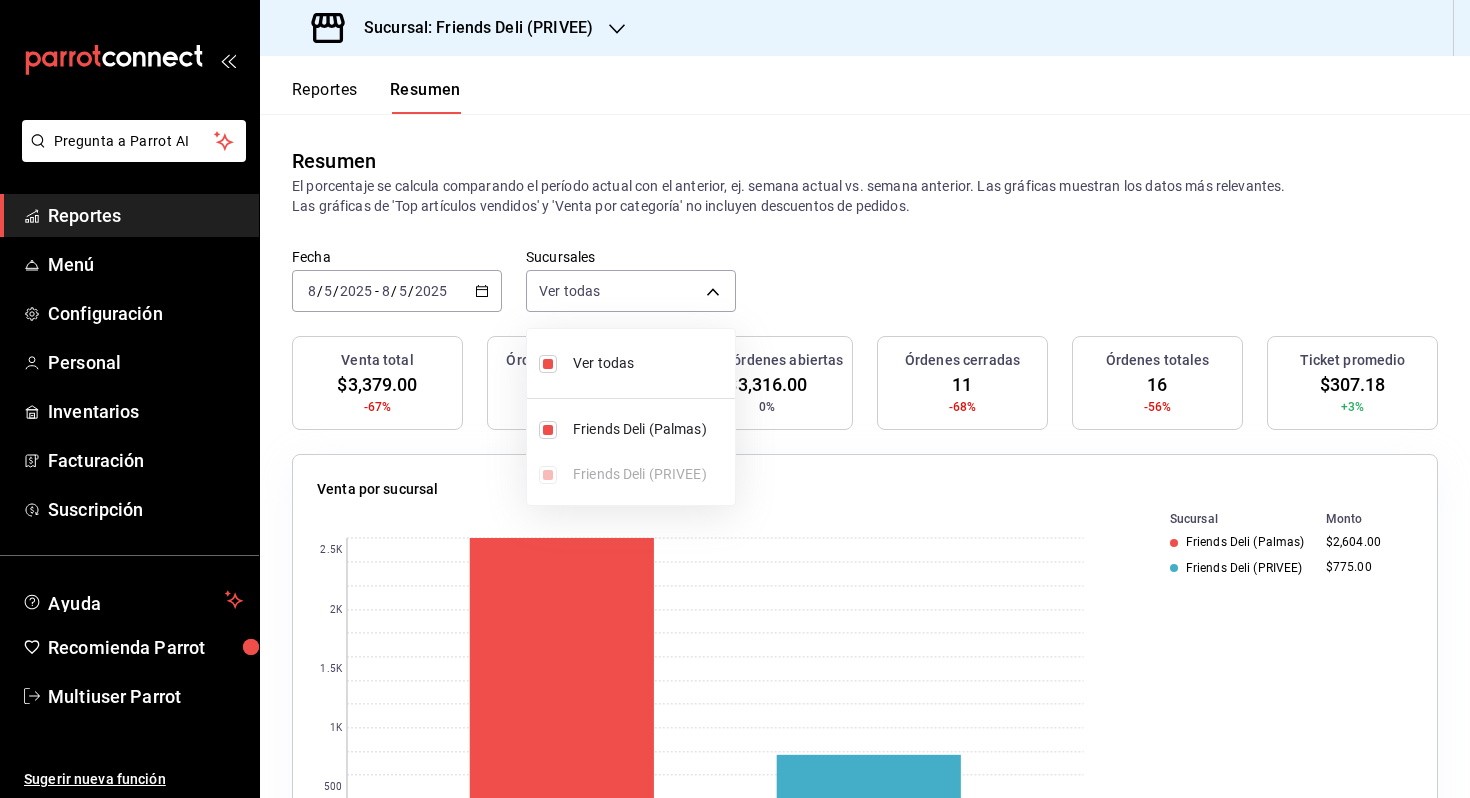 click on "Ver todas" at bounding box center [631, 363] 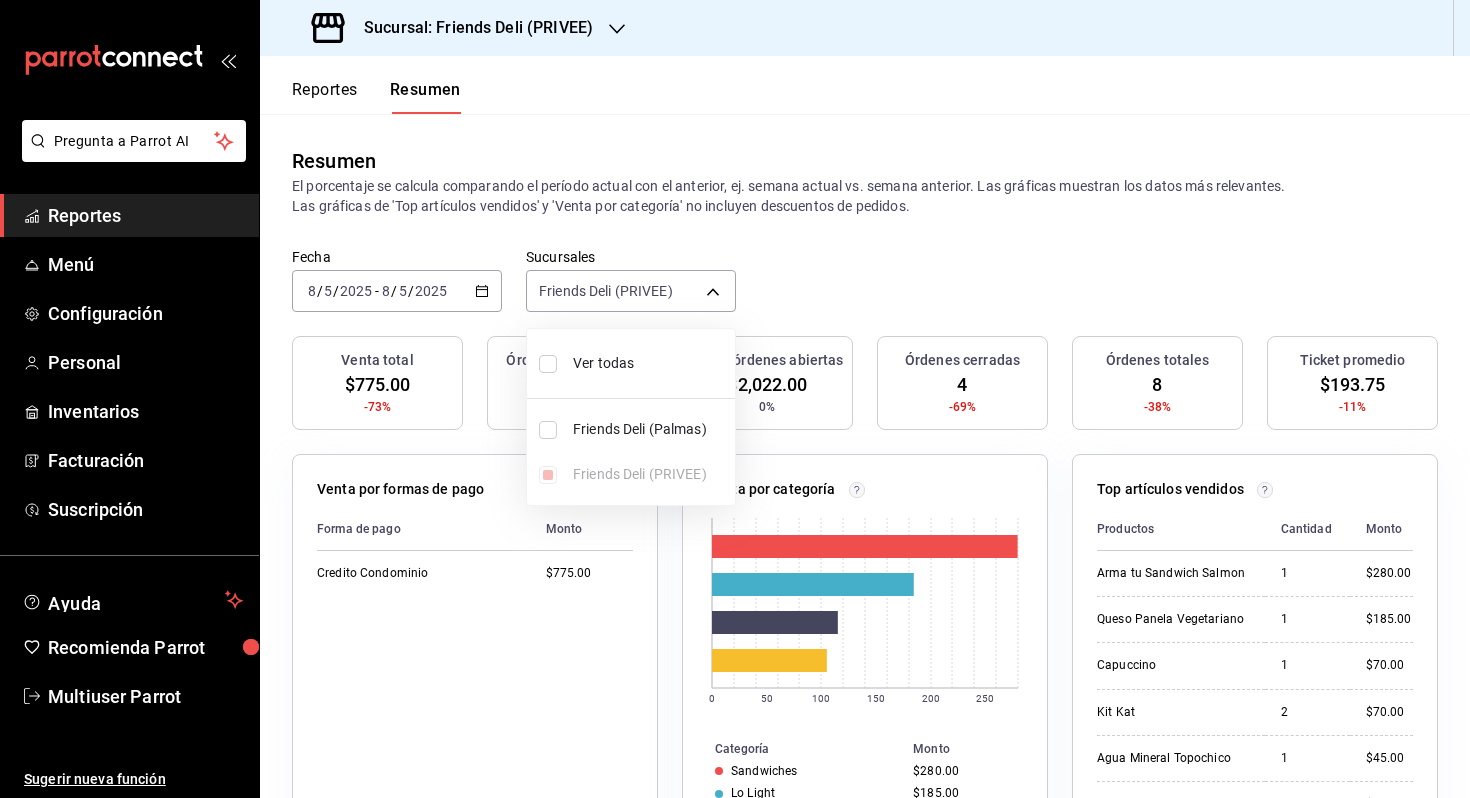 click on "Ver todas" at bounding box center [631, 363] 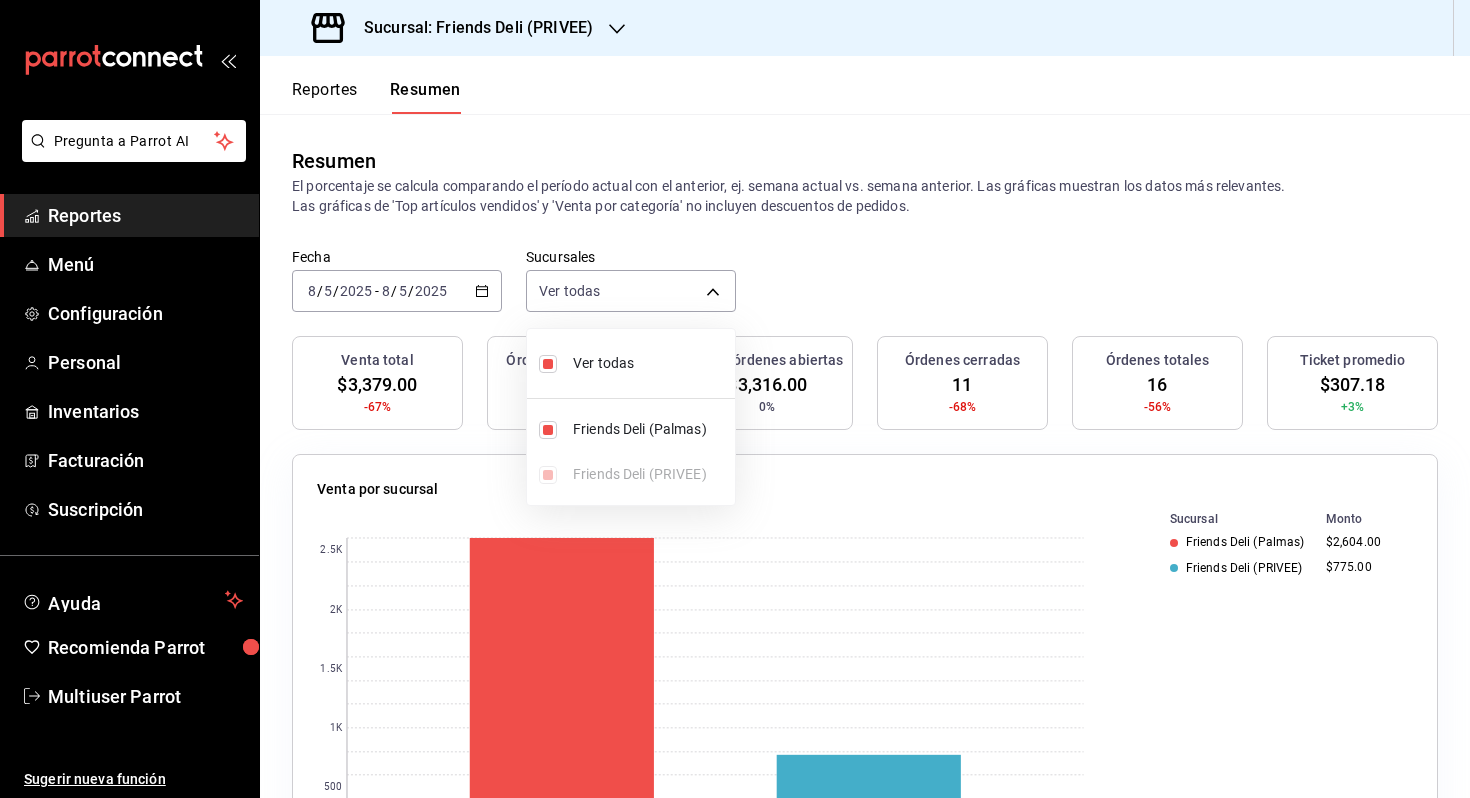 click on "Ver todas" at bounding box center (631, 363) 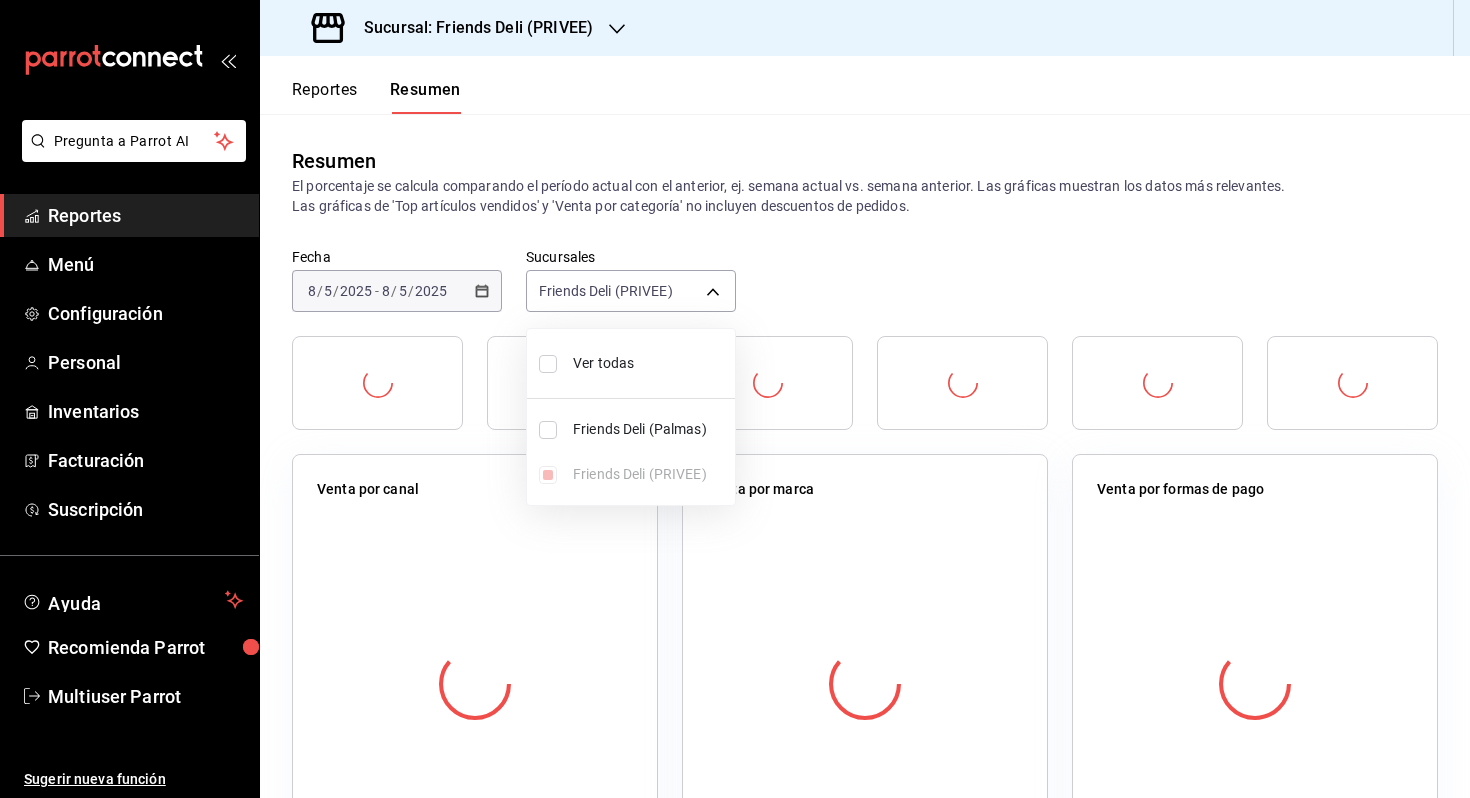 click on "Ver todas" at bounding box center [631, 363] 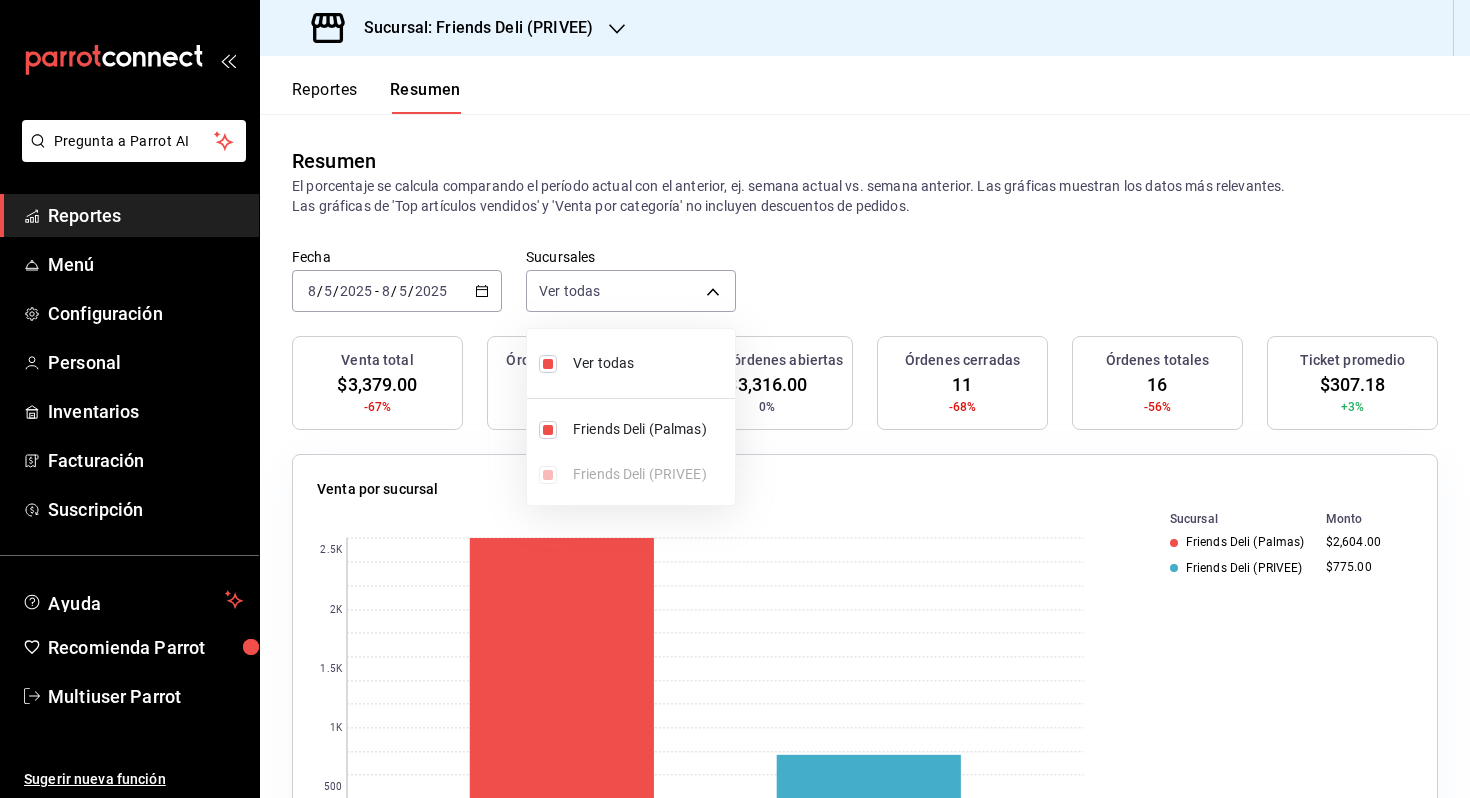 click at bounding box center (735, 399) 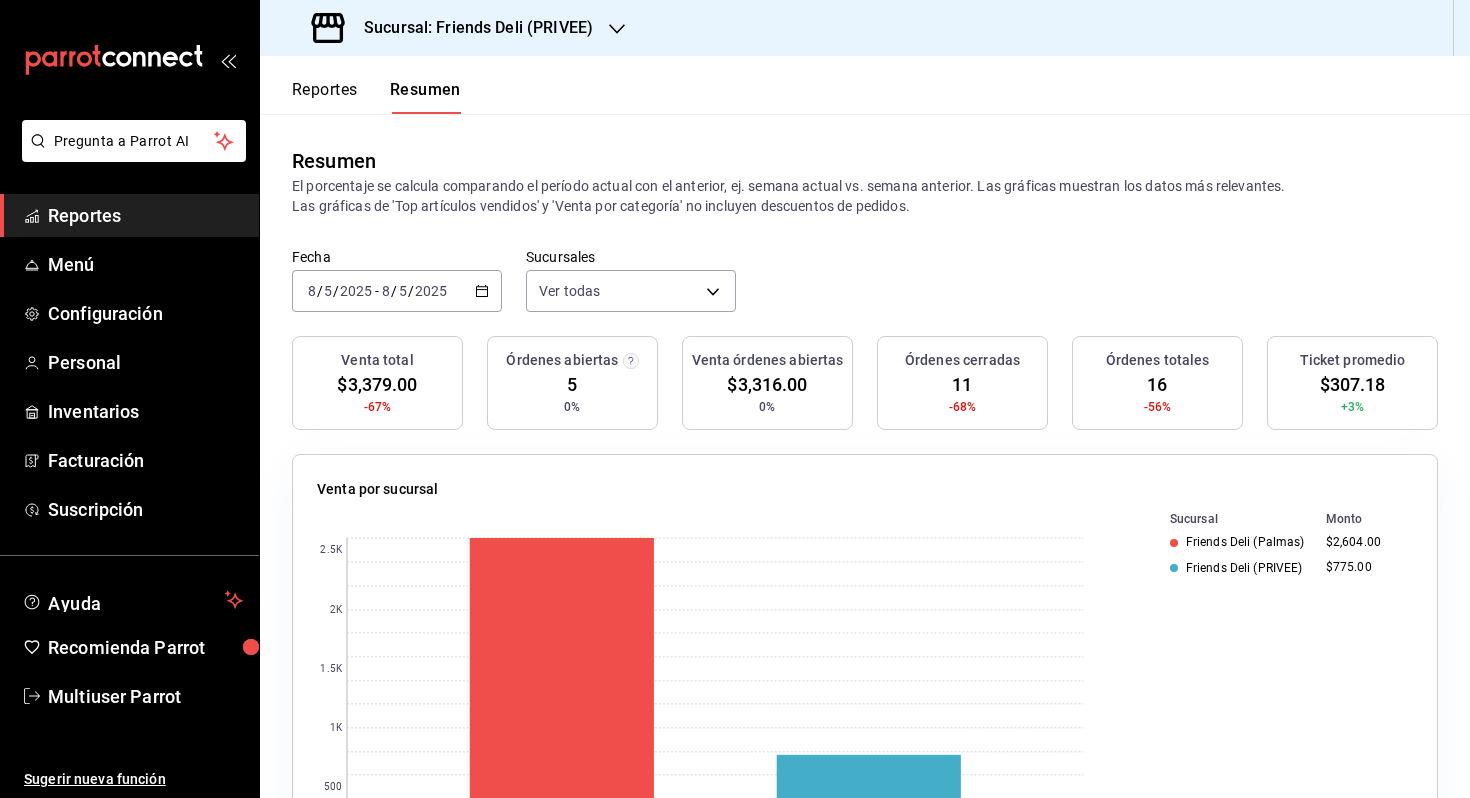 click on "Sucursal: Friends Deli (PRIVEE)" at bounding box center [470, 28] 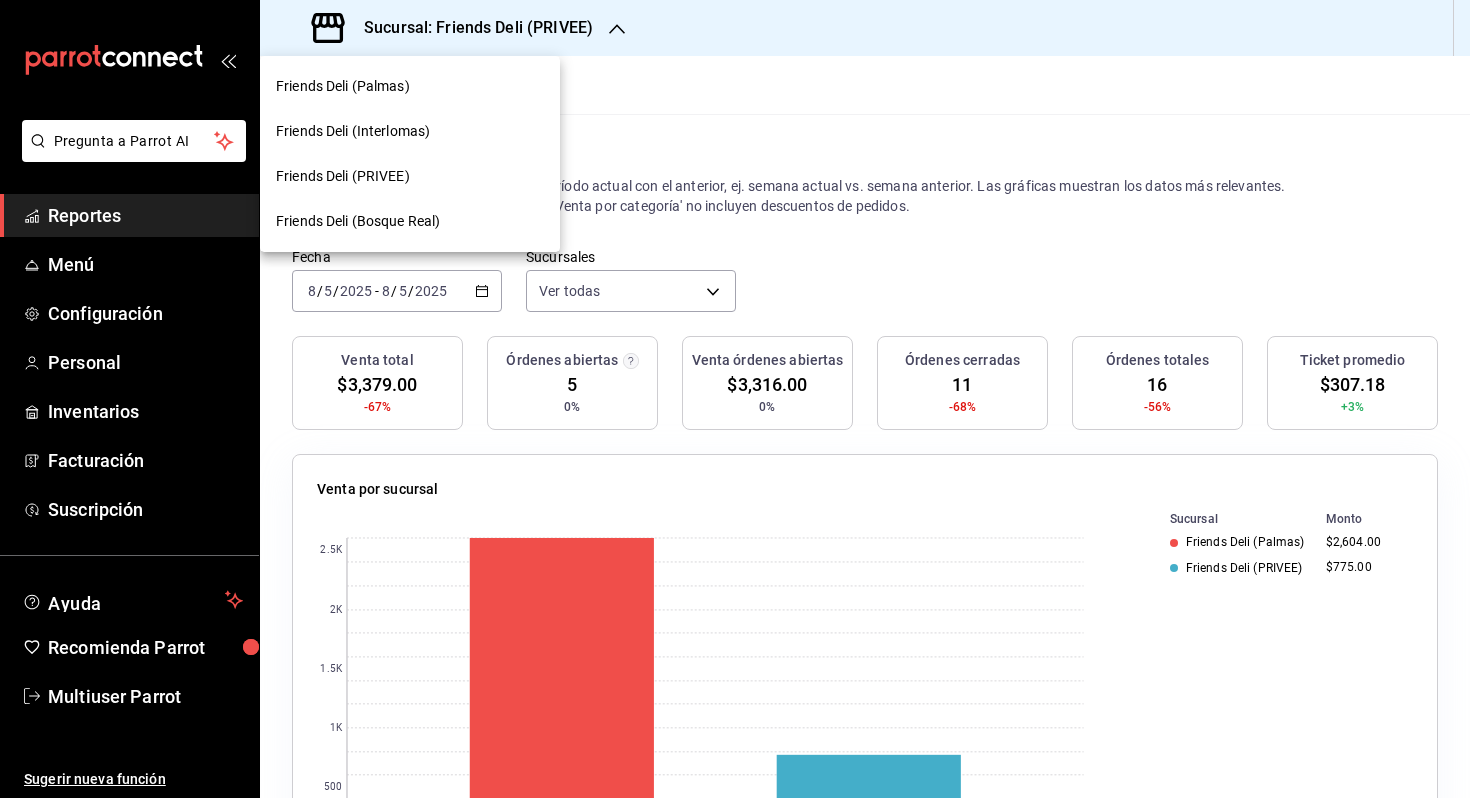 click on "Friends Deli (Palmas)" at bounding box center [410, 86] 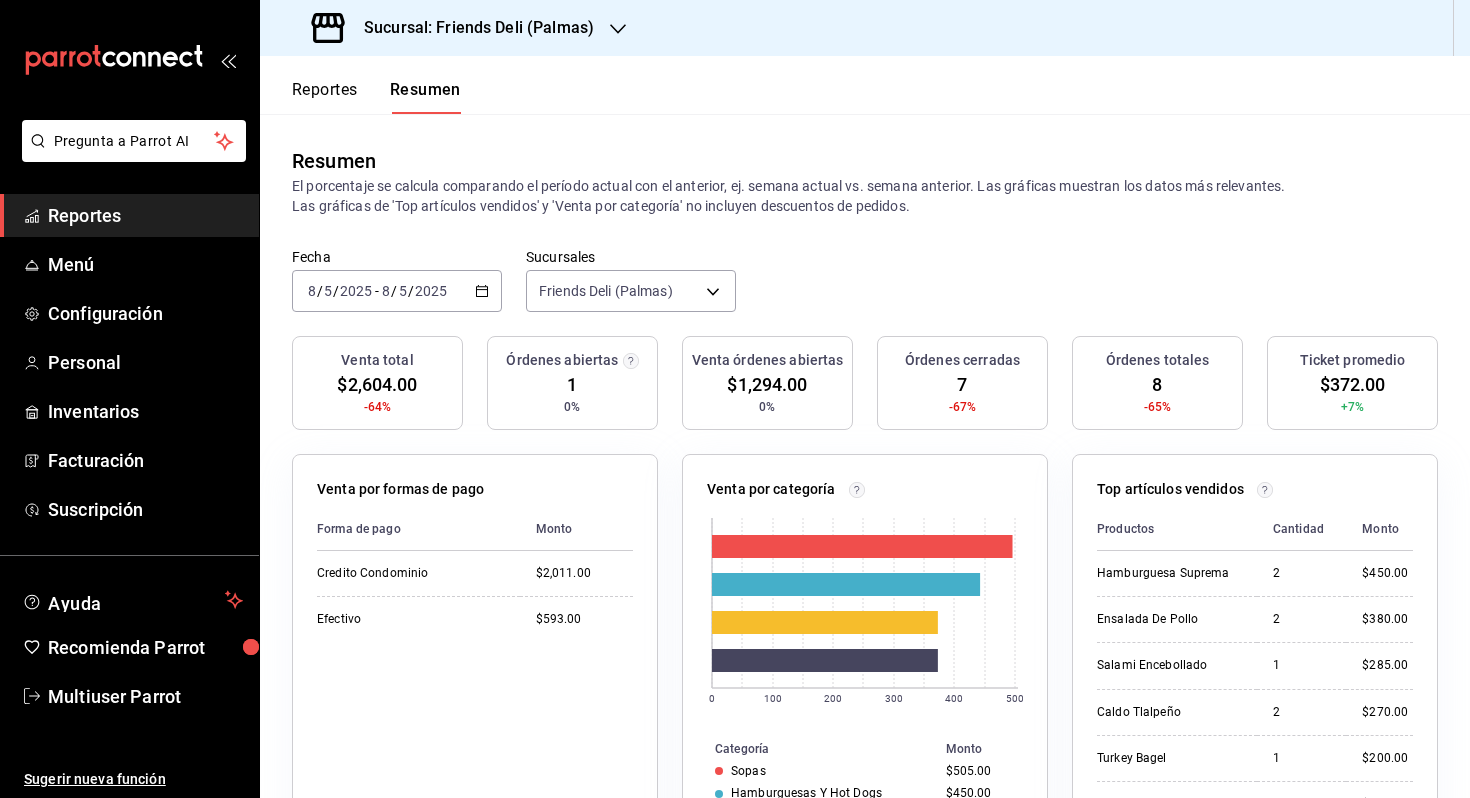 click on "2025-08-05 8 / 5 / 2025 - 2025-08-05 8 / 5 / 2025" at bounding box center [397, 291] 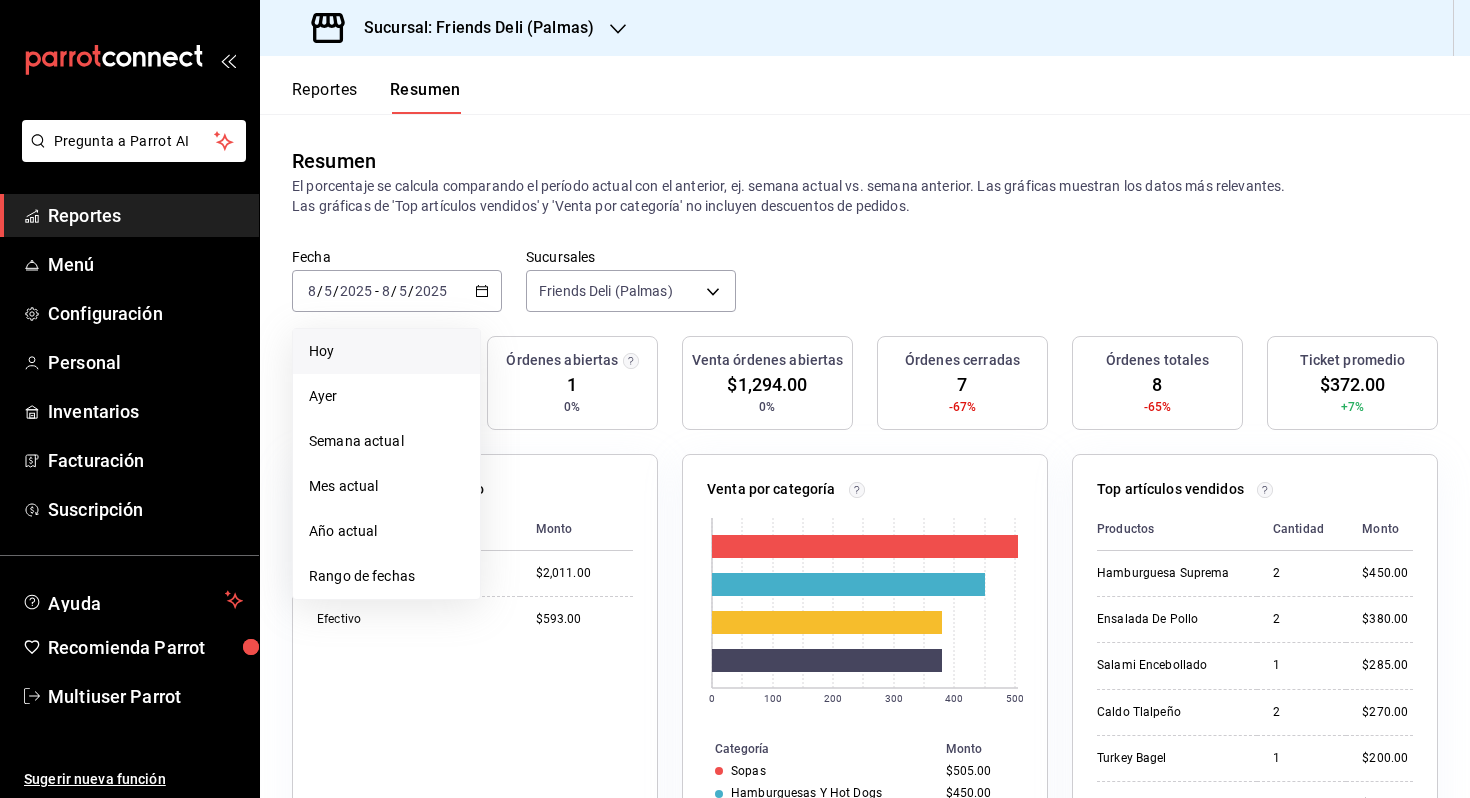 click on "Hoy" at bounding box center (386, 351) 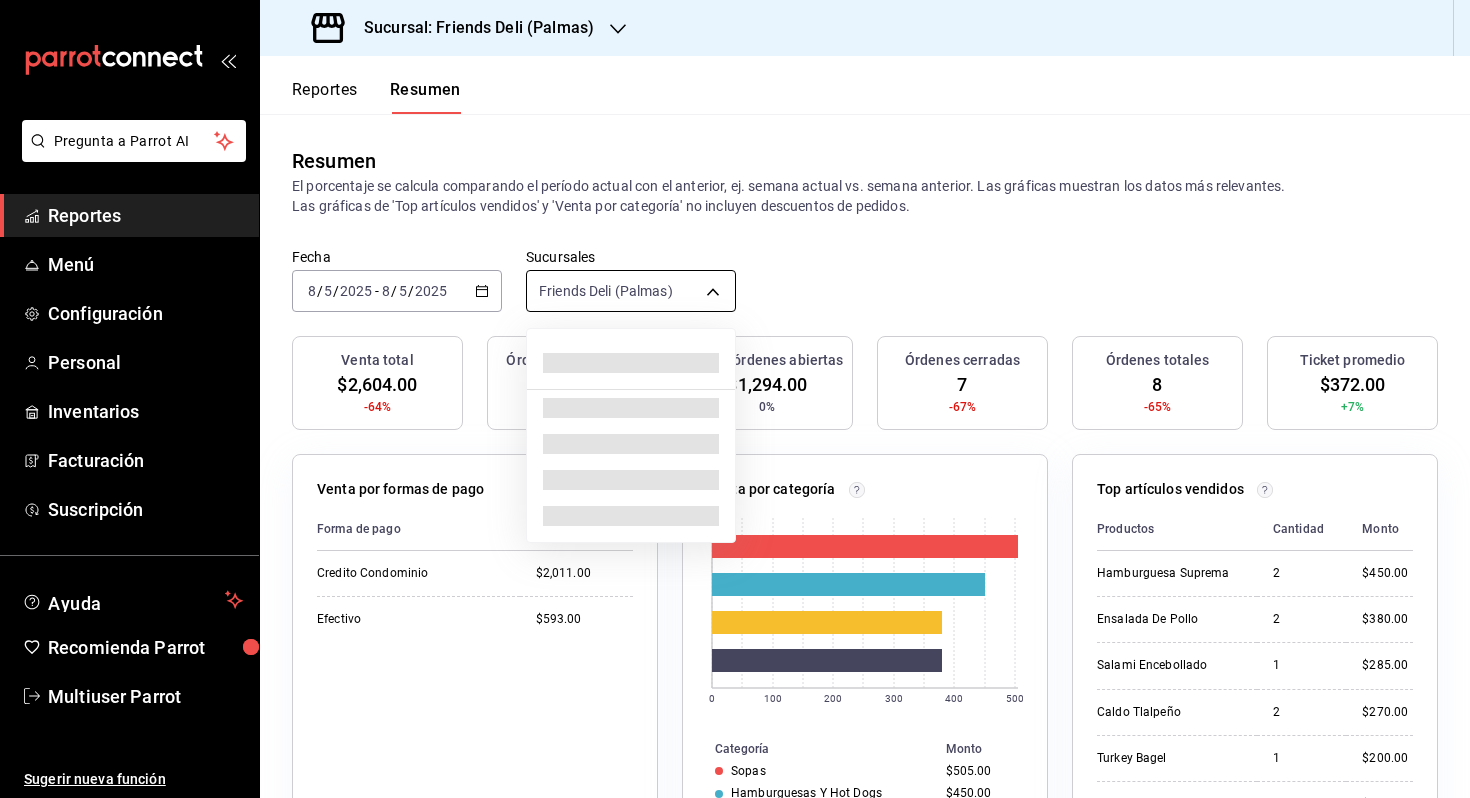 click on "Pregunta a Parrot AI Reportes   Menú   Configuración   Personal   Inventarios   Facturación   Suscripción   Ayuda Recomienda Parrot   Multiuser Parrot   Sugerir nueva función   Sucursal: Friends Deli (Palmas) Reportes Resumen Resumen El porcentaje se calcula comparando el período actual con el anterior, ej. semana actual vs. semana anterior. Las gráficas muestran los datos más relevantes.  Las gráficas de 'Top artículos vendidos' y 'Venta por categoría' no incluyen descuentos de pedidos. Fecha 2025-08-05 8 / 5 / 2025 - 2025-08-05 8 / 5 / 2025 Sucursales Friends Deli (Palmas) [object Object] Venta total $2,604.00 -64% Órdenes abiertas 1 0% Venta órdenes abiertas $1,294.00 0% Órdenes cerradas 7 -67% Órdenes totales 8 -65% Ticket promedio $372.00 +7% Venta por formas de pago Forma de pago Monto Credito Condominio $2,011.00 Efectivo $593.00 Venta por categoría   0 100 200 300 400 500 Categoría Monto Sopas $505.00 Hamburguesas Y Hot Dogs $450.00 Especialidades Mexicanas $380.00 Lo Light $380.00" at bounding box center [735, 399] 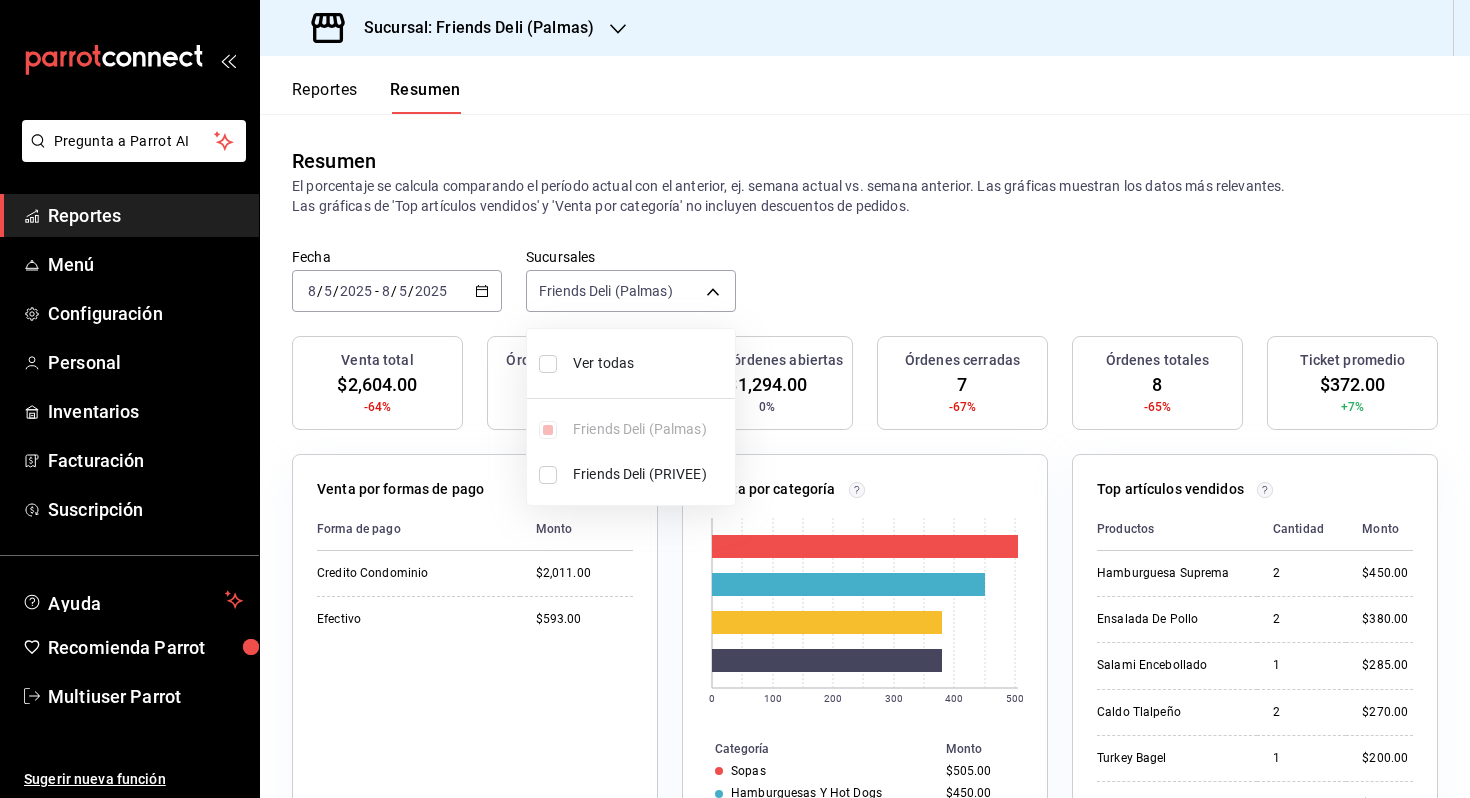 click at bounding box center [735, 399] 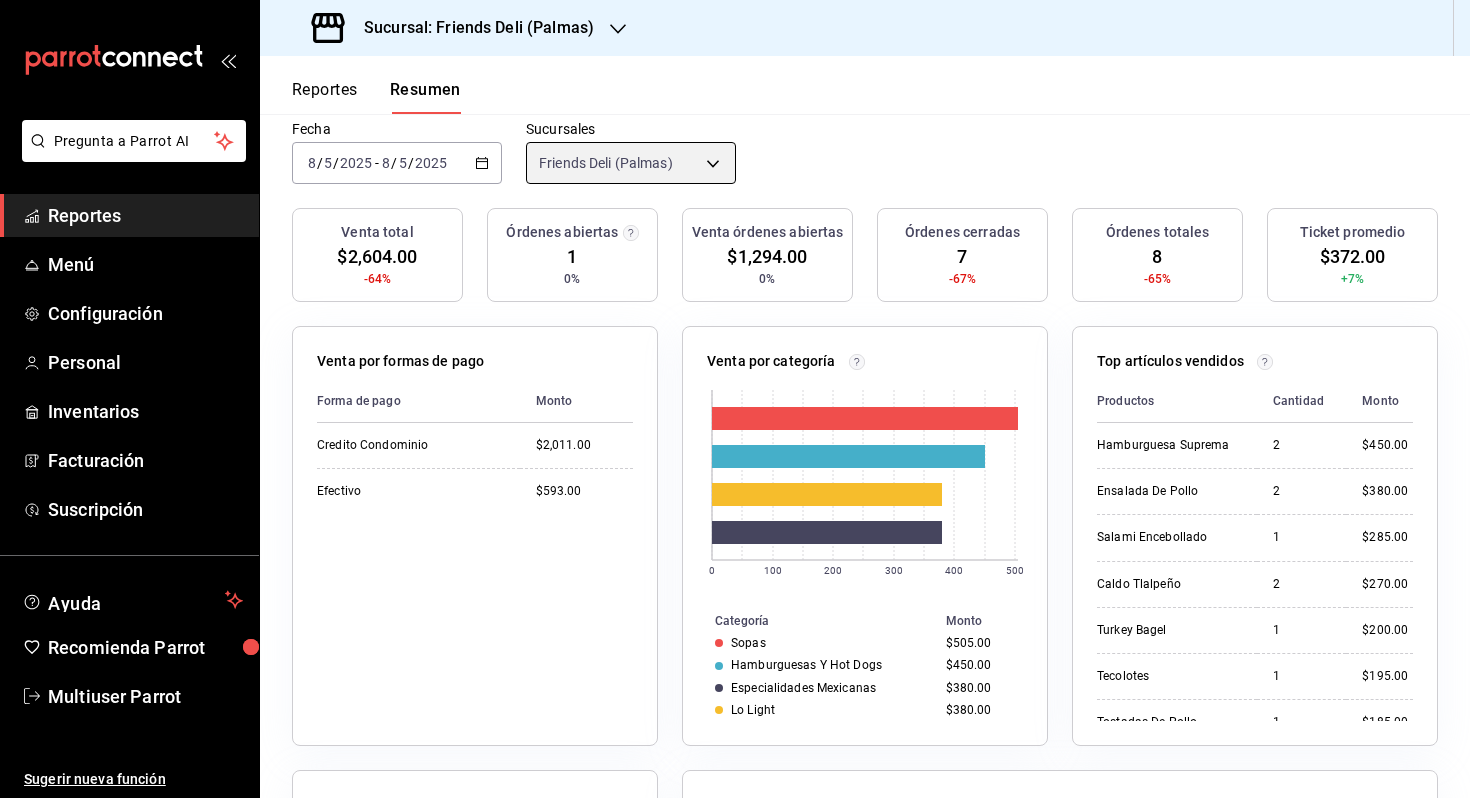 scroll, scrollTop: 198, scrollLeft: 0, axis: vertical 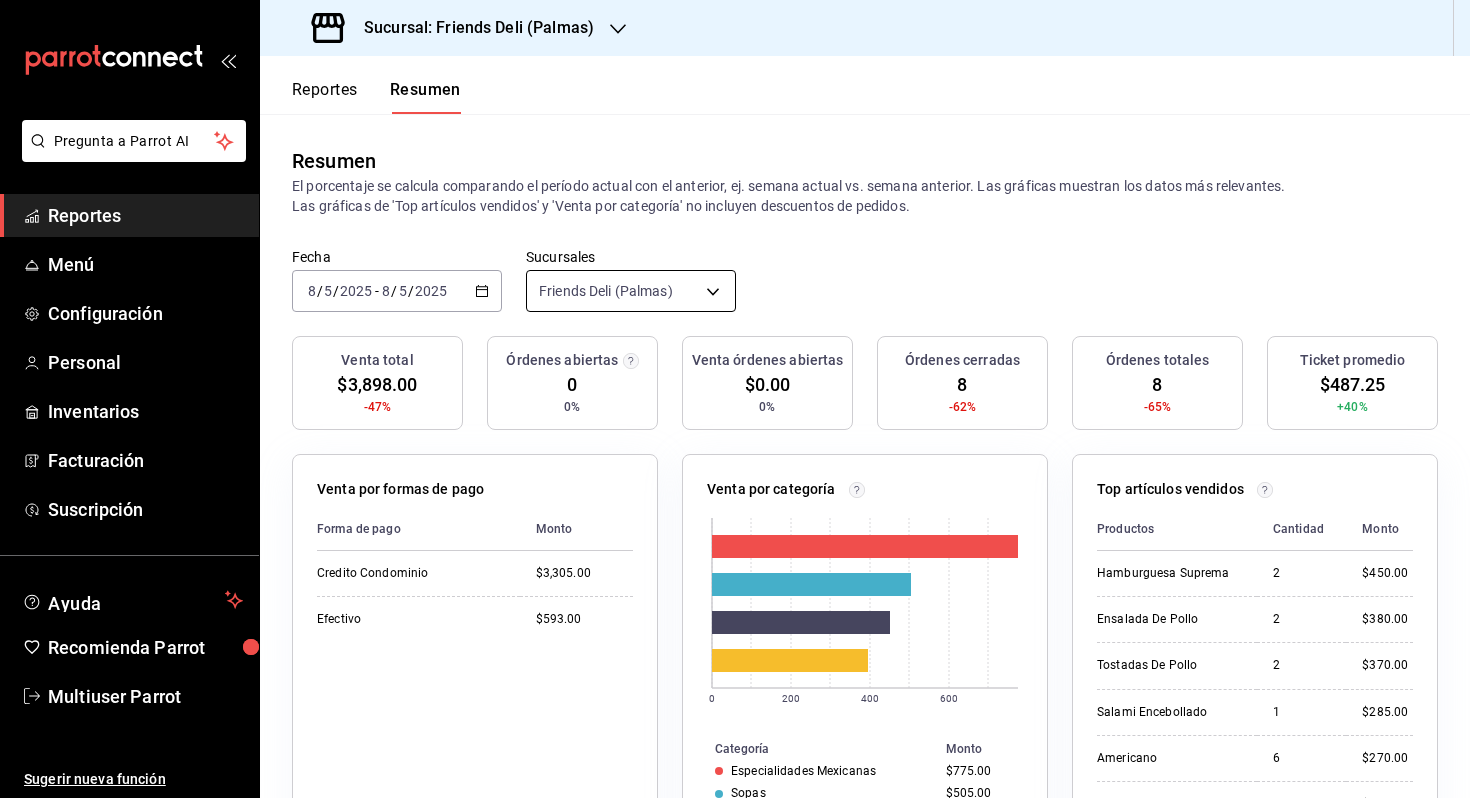 click on "Sucursal: Friends Deli (Palmas) Reportes Resumen Resumen El porcentaje se calcula comparando el período actual con el anterior, ej. semana actual vs. semana anterior. Las gráficas muestran los datos más relevantes.  Las gráficas de 'Top artículos vendidos' y 'Venta por categoría' no incluyen descuentos de pedidos. Fecha [DATE] [DATE] - [DATE] [DATE] Sucursales Friends Deli (Palmas) [object Object] Venta total $3,898.00 -47% Órdenes abiertas 0 0% Venta órdenes abiertas $0.00 0% Órdenes cerradas 8 -62% Órdenes totales 8 -65% Ticket promedio $487.25 +40% Venta por formas de pago Forma de pago Monto Credito Condominio $3,305.00 Efectivo $593.00 Venta por categoría   0 200 400 600 Categoría Monto Especialidades Mexicanas $775.00 Sopas $505.00 Hamburguesas Y Hot Dogs $450.00 Bagels Y Toasts $395.00   2 2" at bounding box center (735, 399) 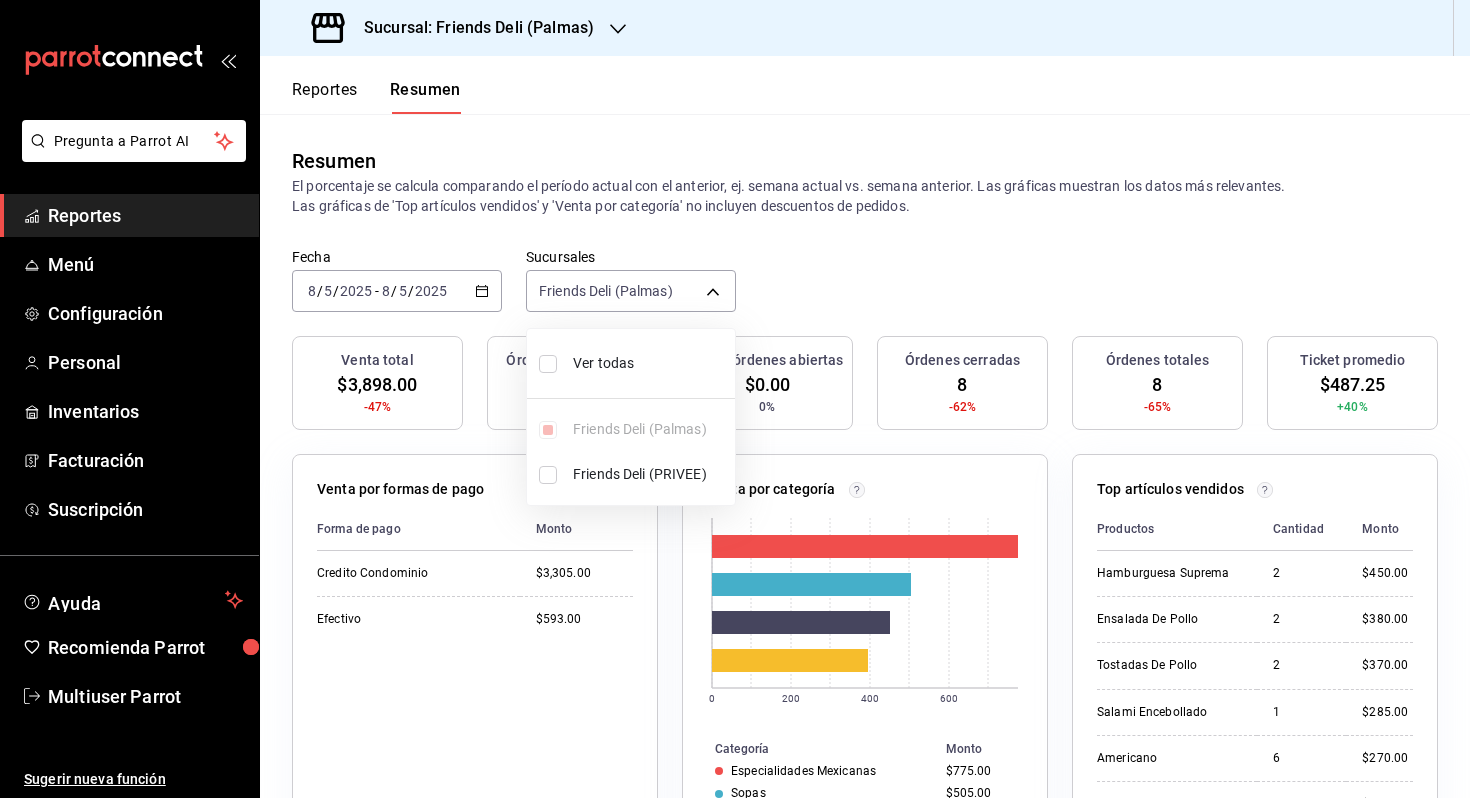 click on "Ver todas" at bounding box center [650, 363] 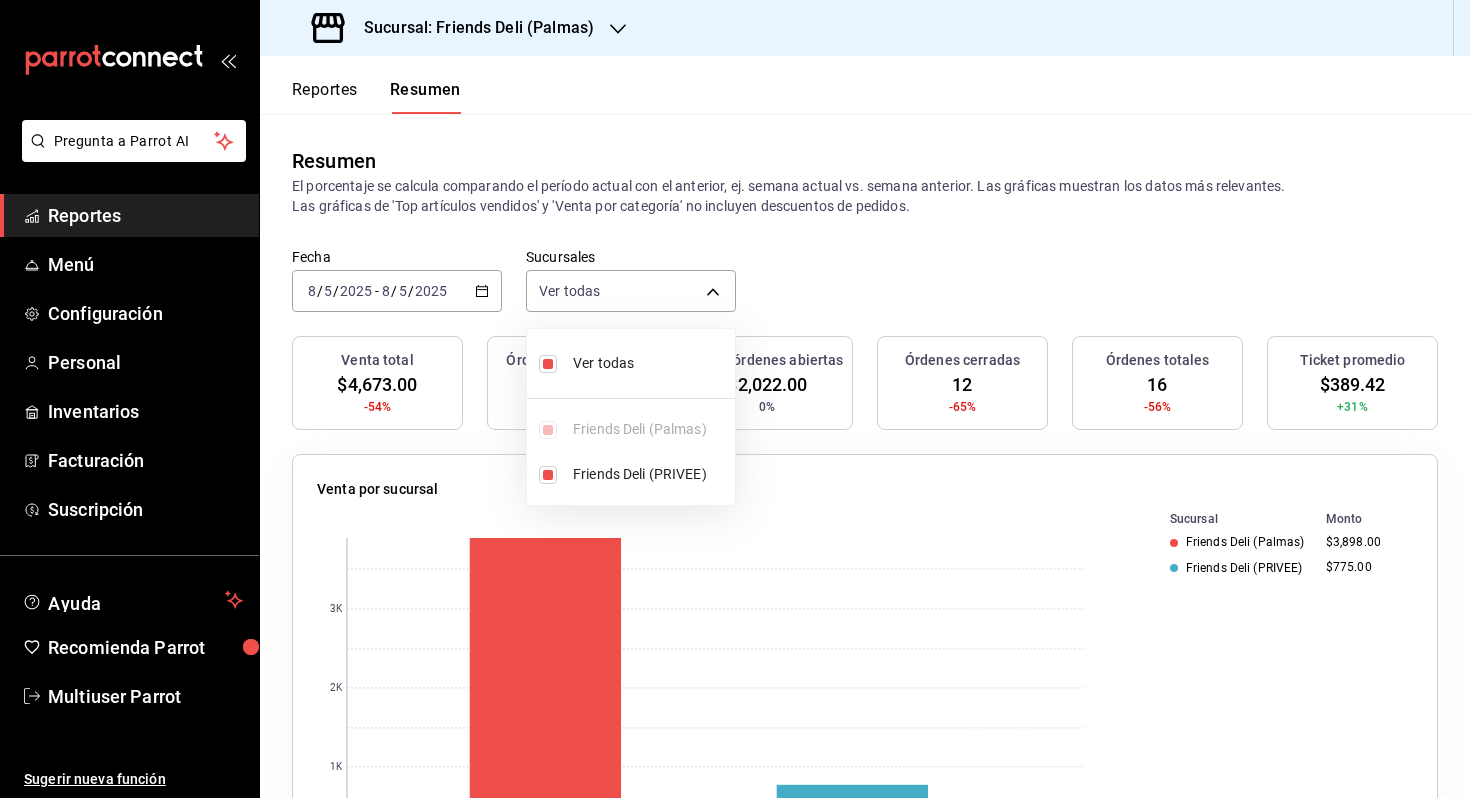 click at bounding box center [735, 399] 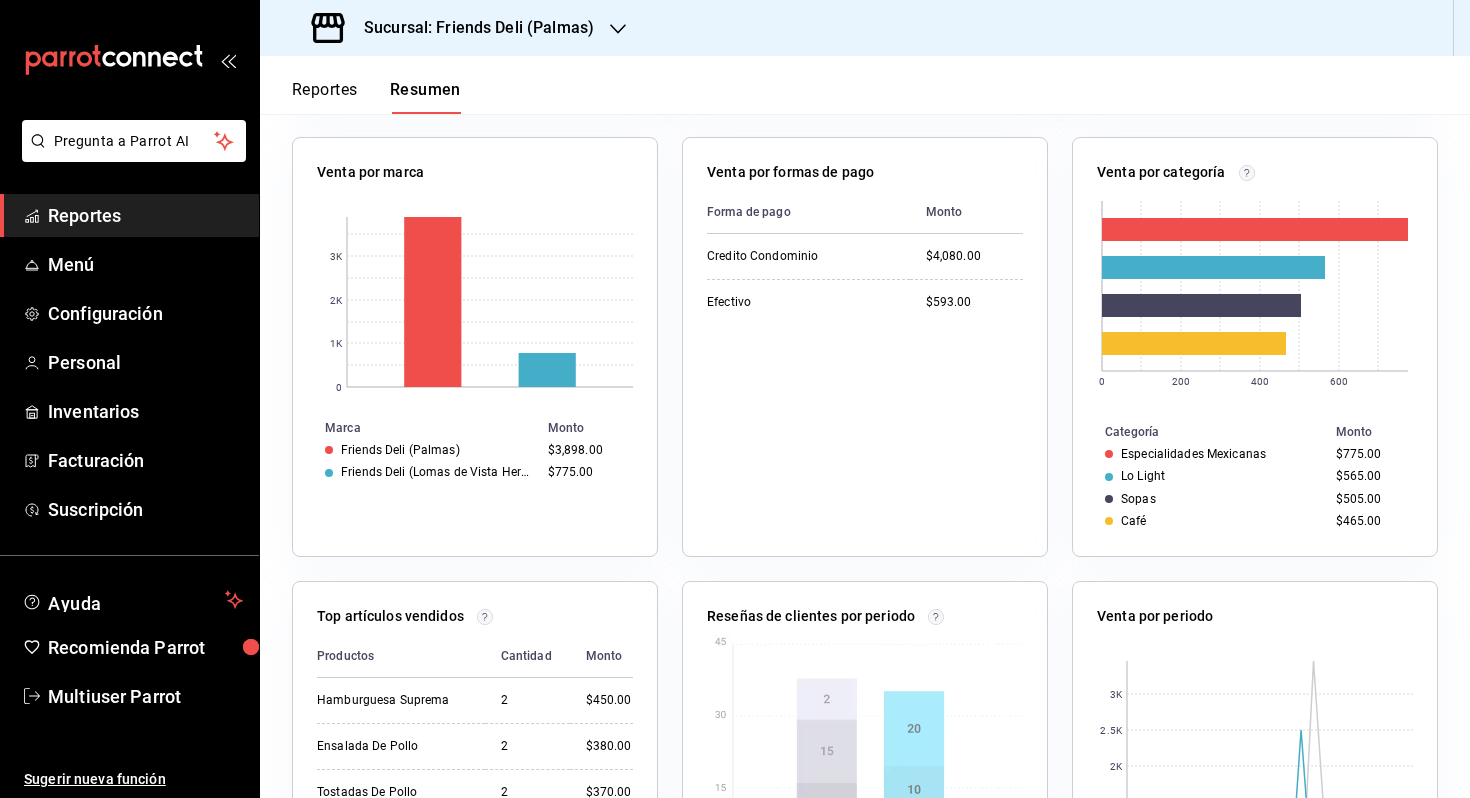scroll, scrollTop: 0, scrollLeft: 0, axis: both 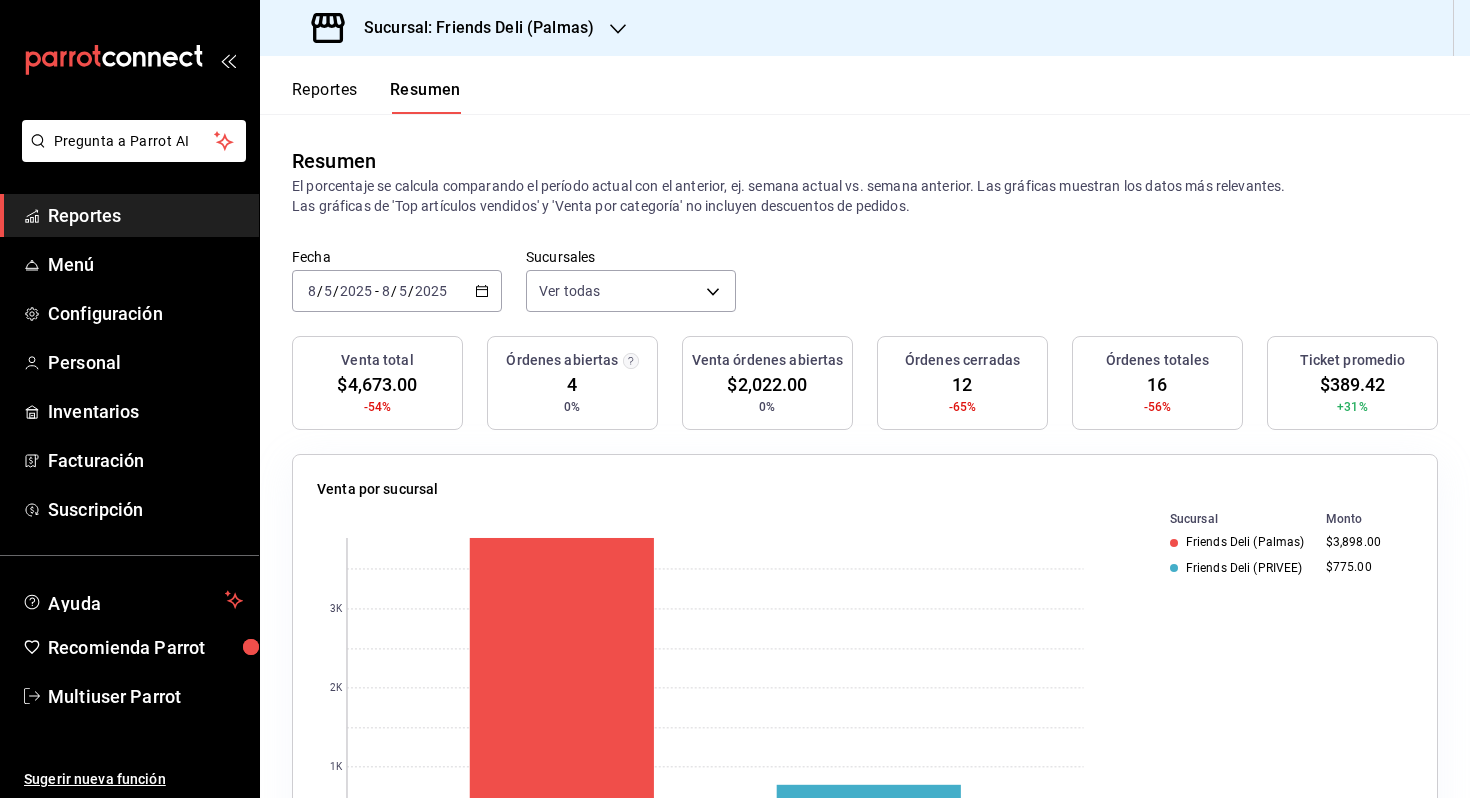 click on "Reportes" at bounding box center [325, 97] 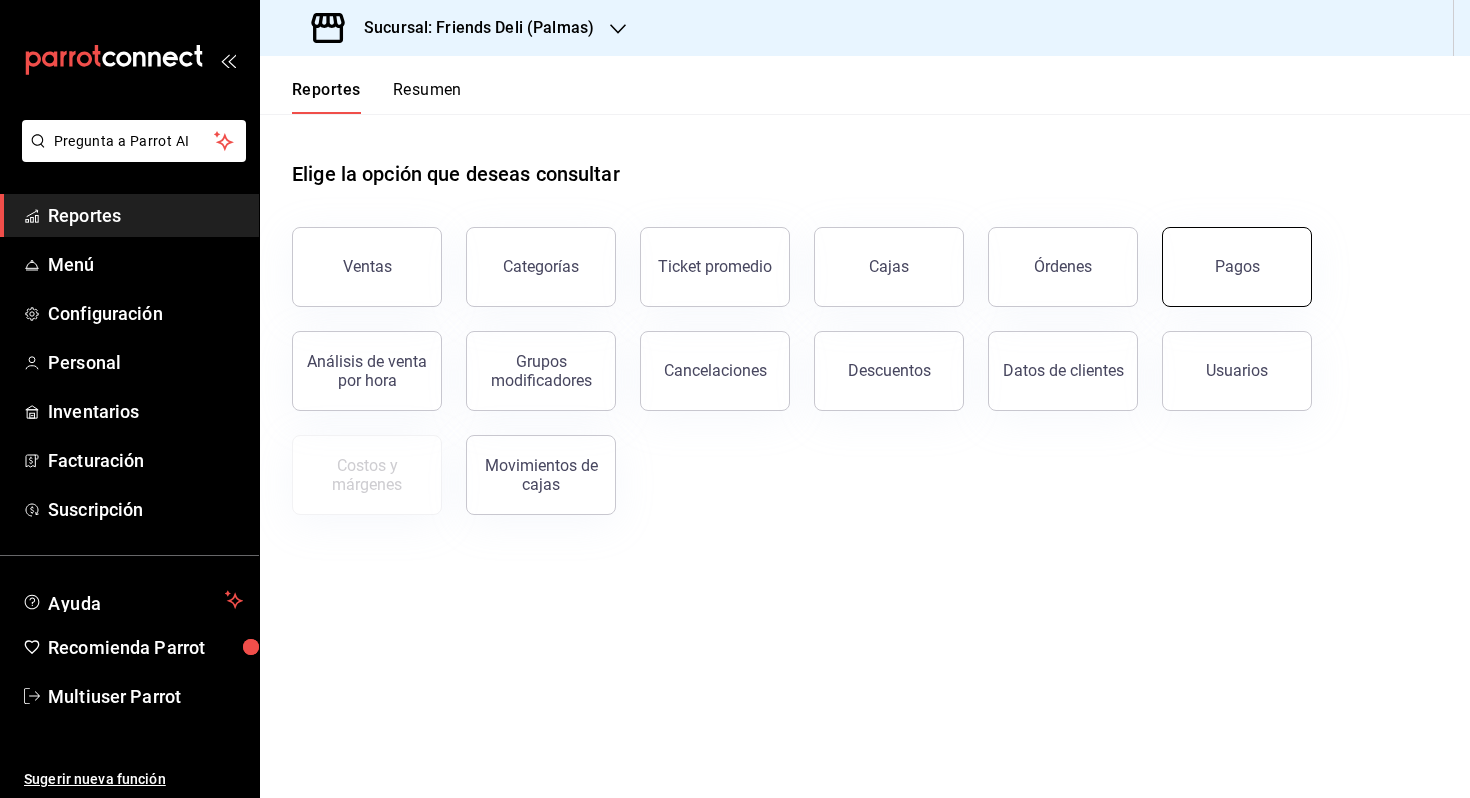 click on "Pagos" at bounding box center [1237, 267] 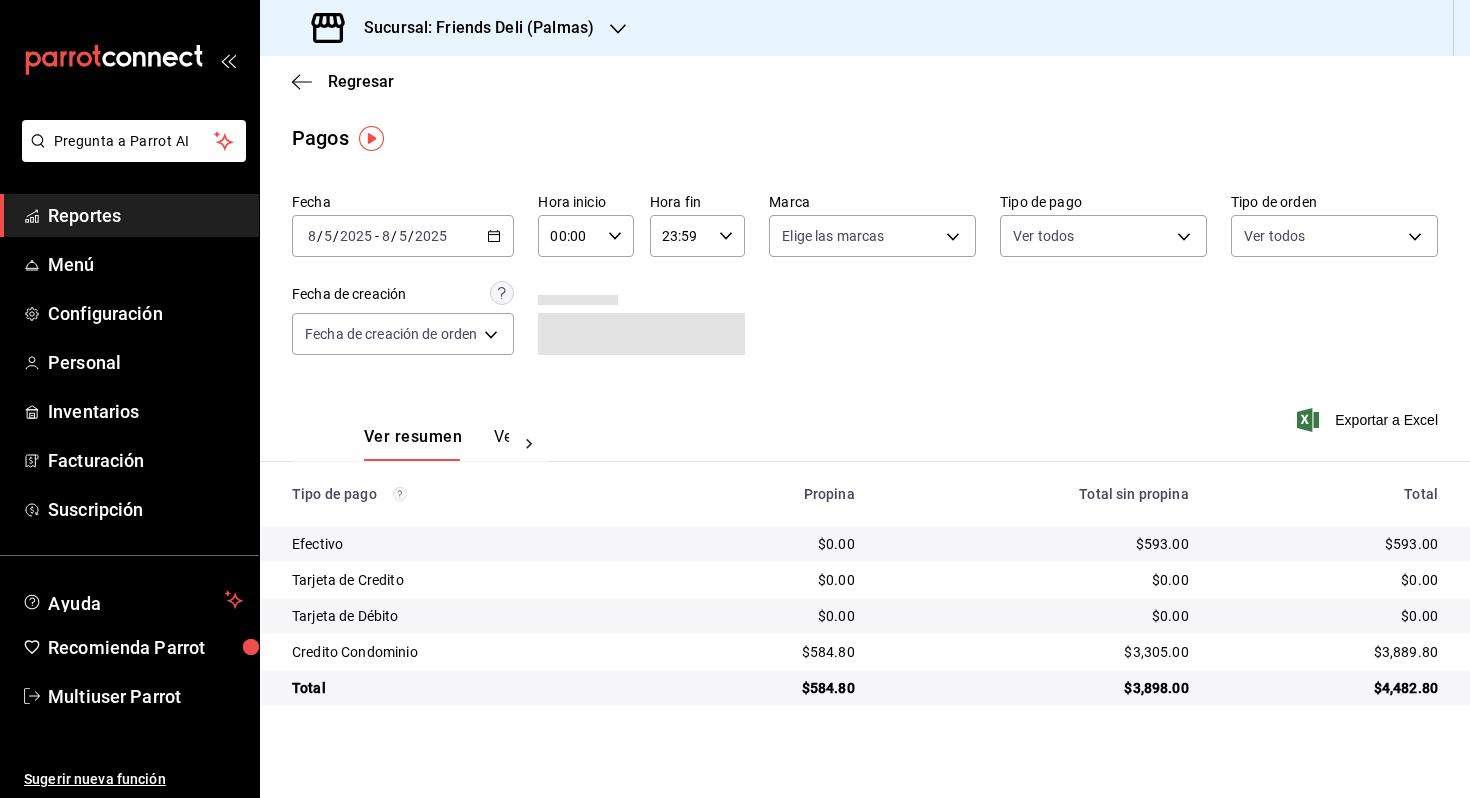 click 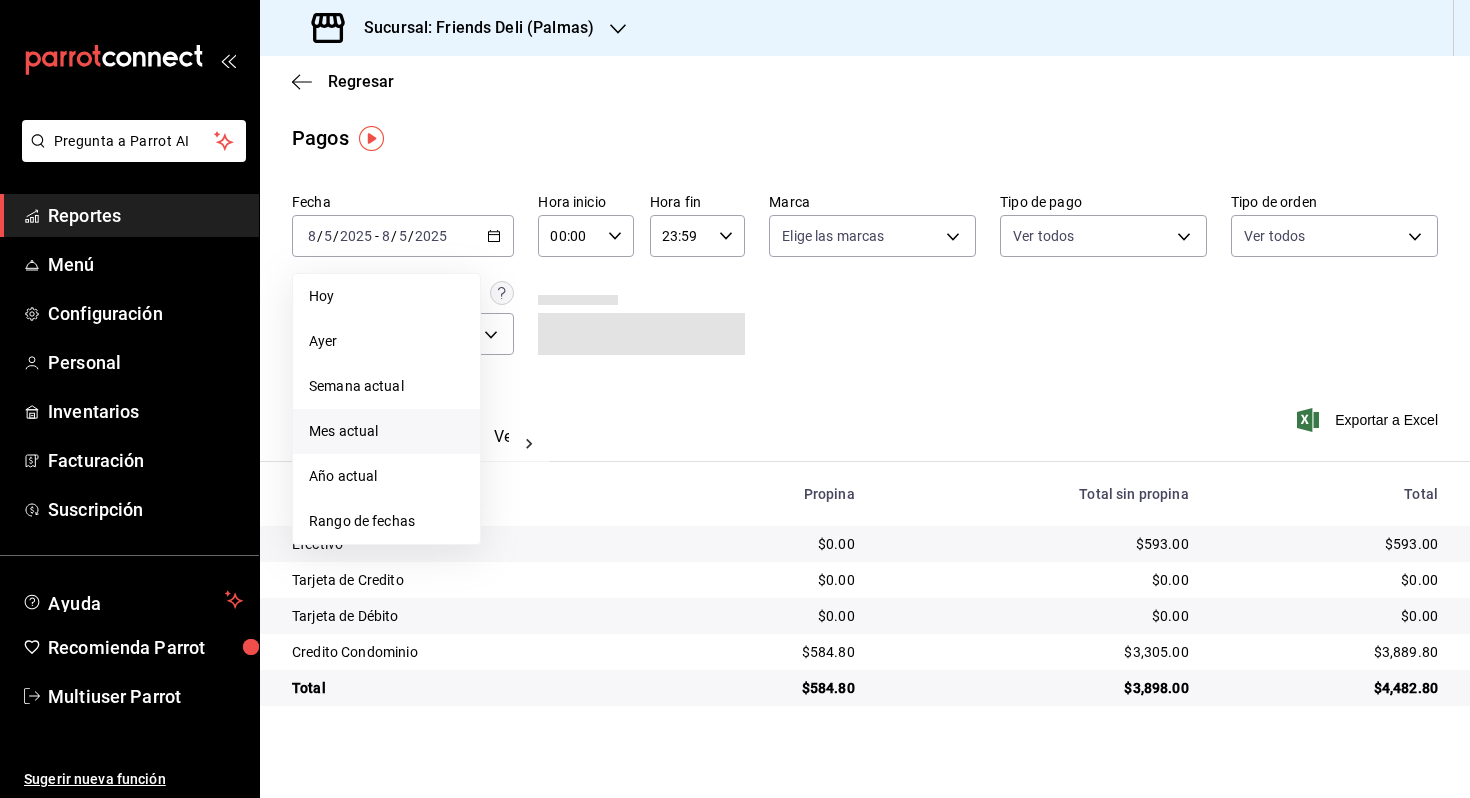 click on "Mes actual" at bounding box center [386, 431] 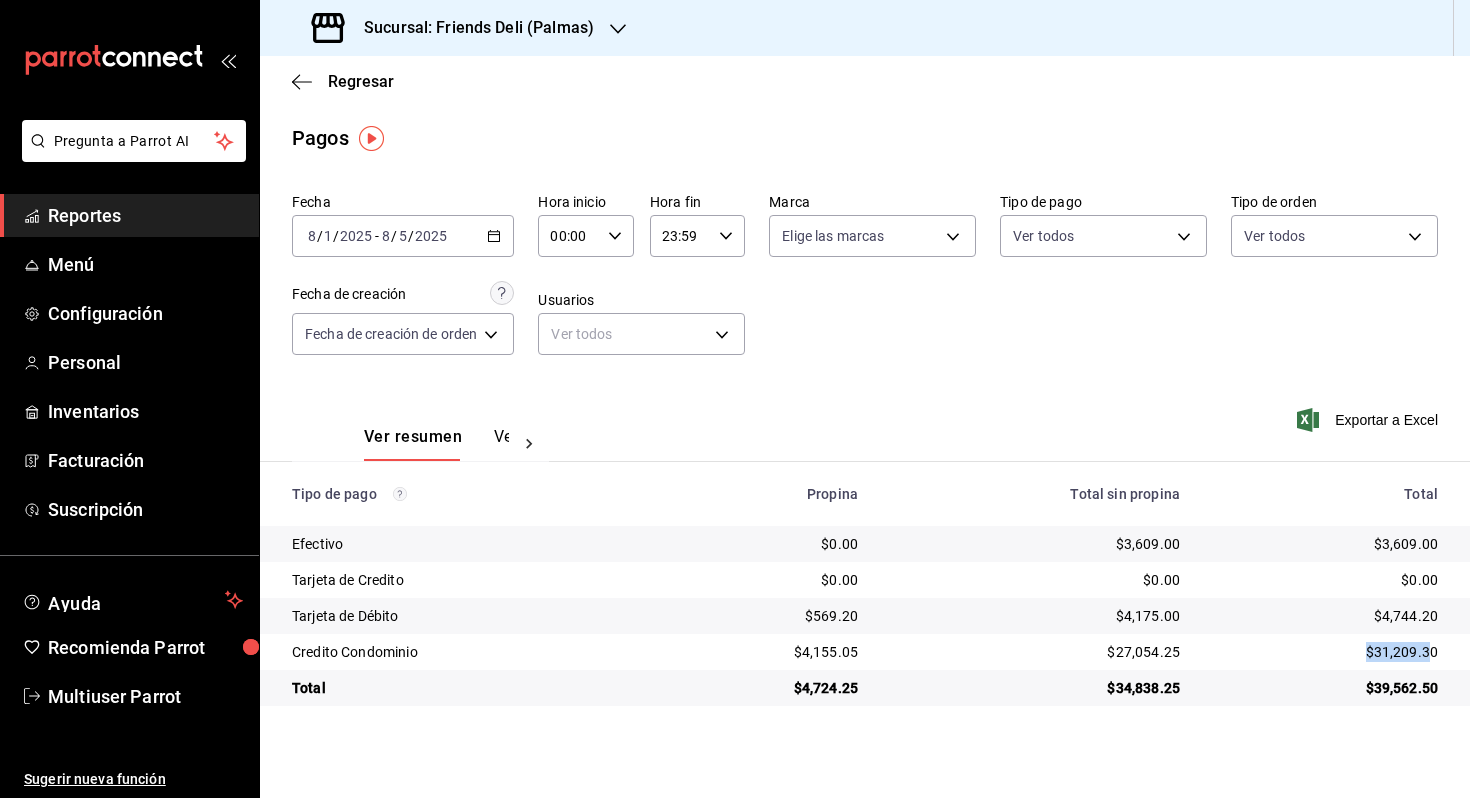 drag, startPoint x: 1364, startPoint y: 650, endPoint x: 1434, endPoint y: 650, distance: 70 